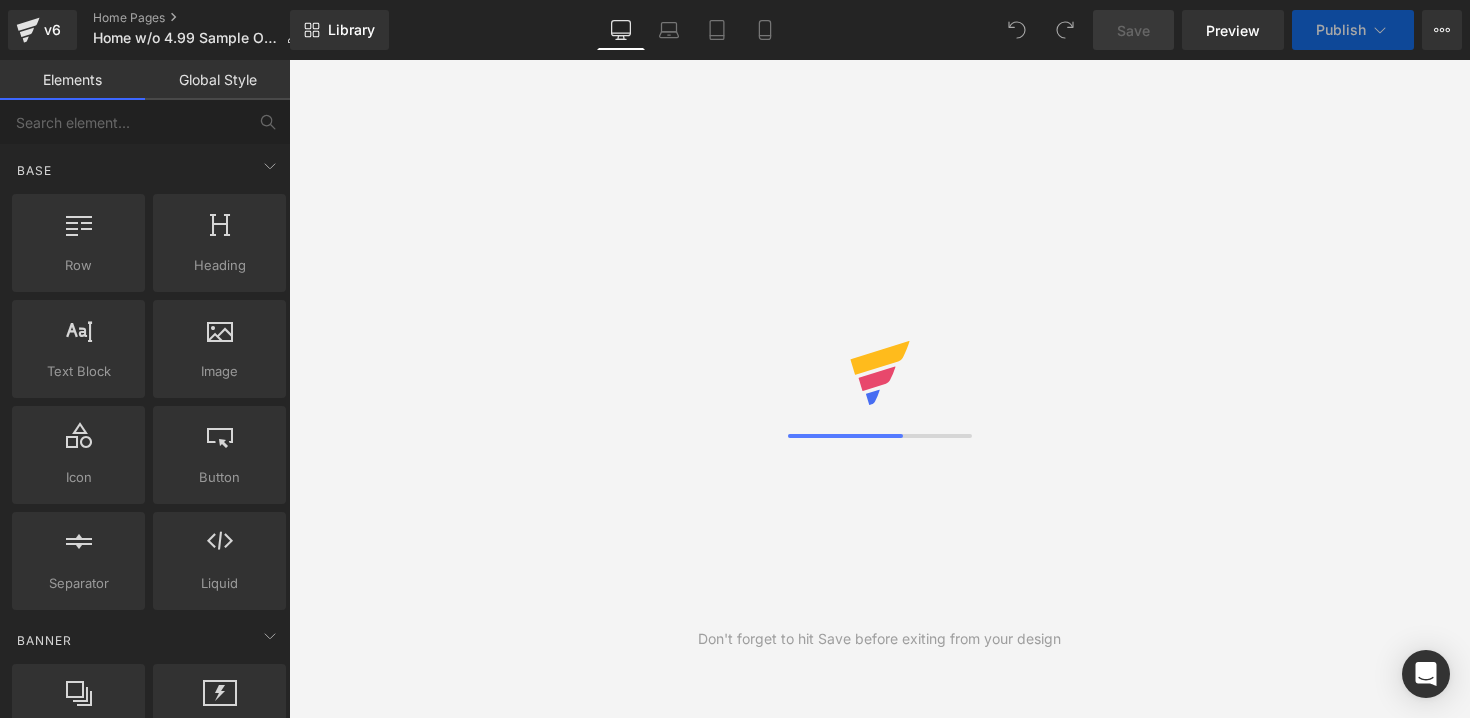 scroll, scrollTop: 0, scrollLeft: 0, axis: both 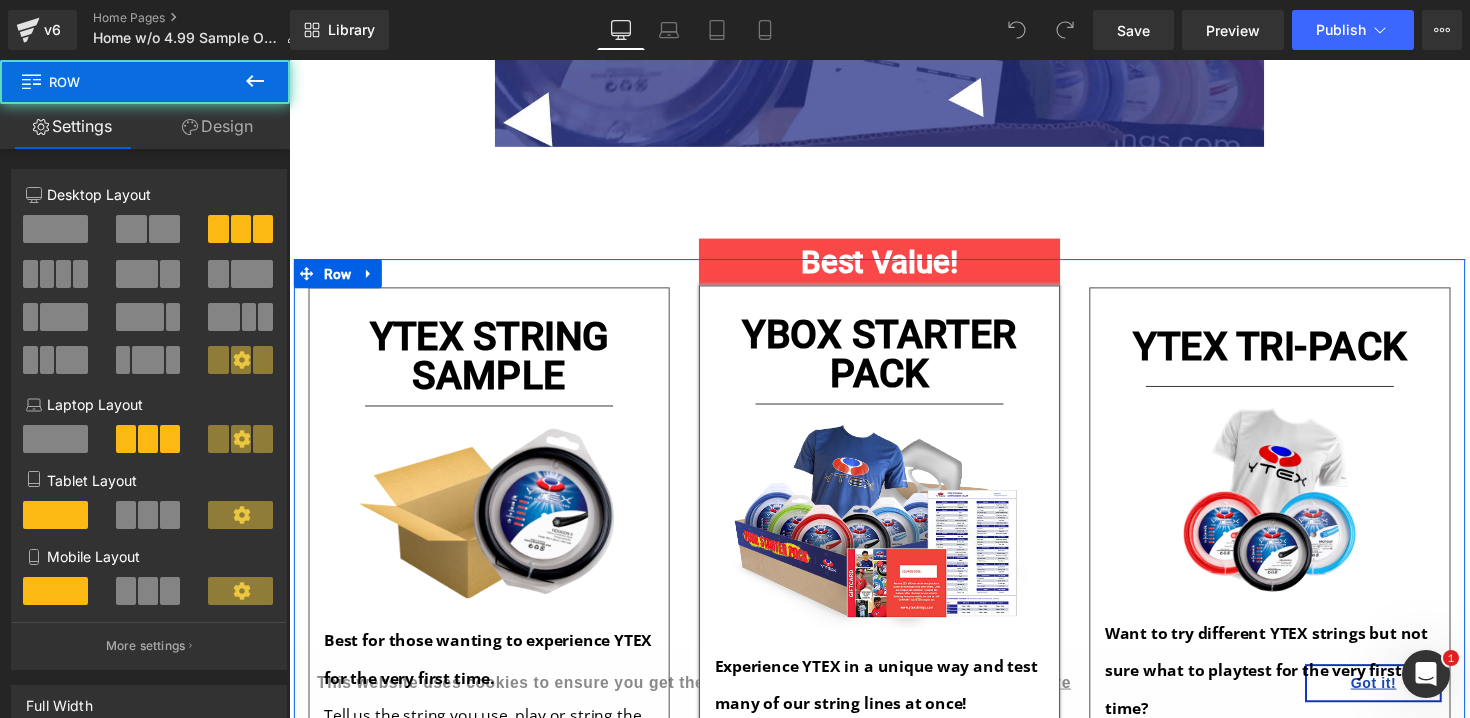 click on "YTEX STRING SAMPLE Heading         Separator         Image         Best for those wanting to experience YTEX for the very first time. Tell us the string you use, play or string the most with, and we will send you the MOST comparable string from our YTEX catalog! Text Block         This offer includes: Text Block
Icon
1x YTEX String Set (FREE)
Text Block
Icon
Only pay for shipping. Text Block
Icon List         Only $4.99 Heading         GET FREE SAMPLE SET Button         Free Set, Only Cover Shipping! Text Block         Row         Best Value! Heading         Row         YBOX STARTER PACK Heading         Separator         Image         Text Block" at bounding box center [894, 833] 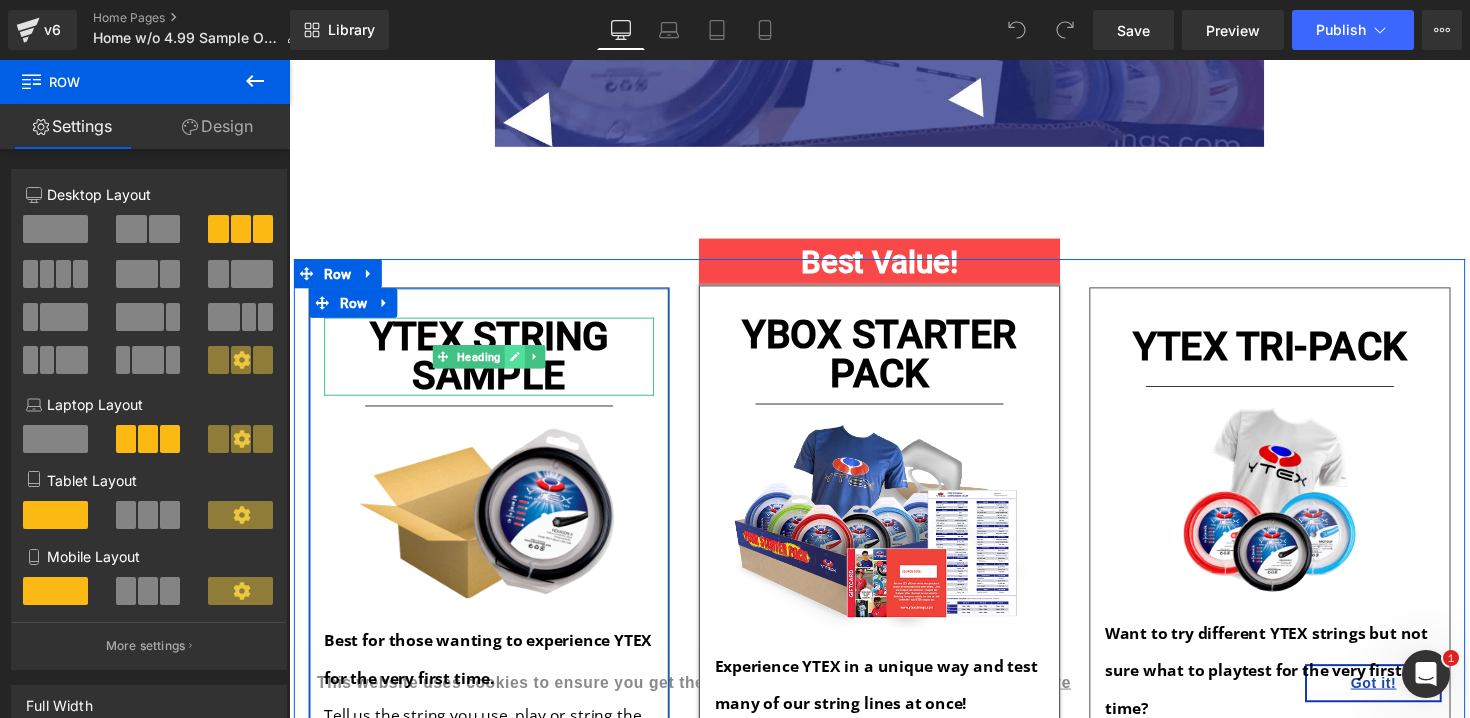 click at bounding box center (520, 364) 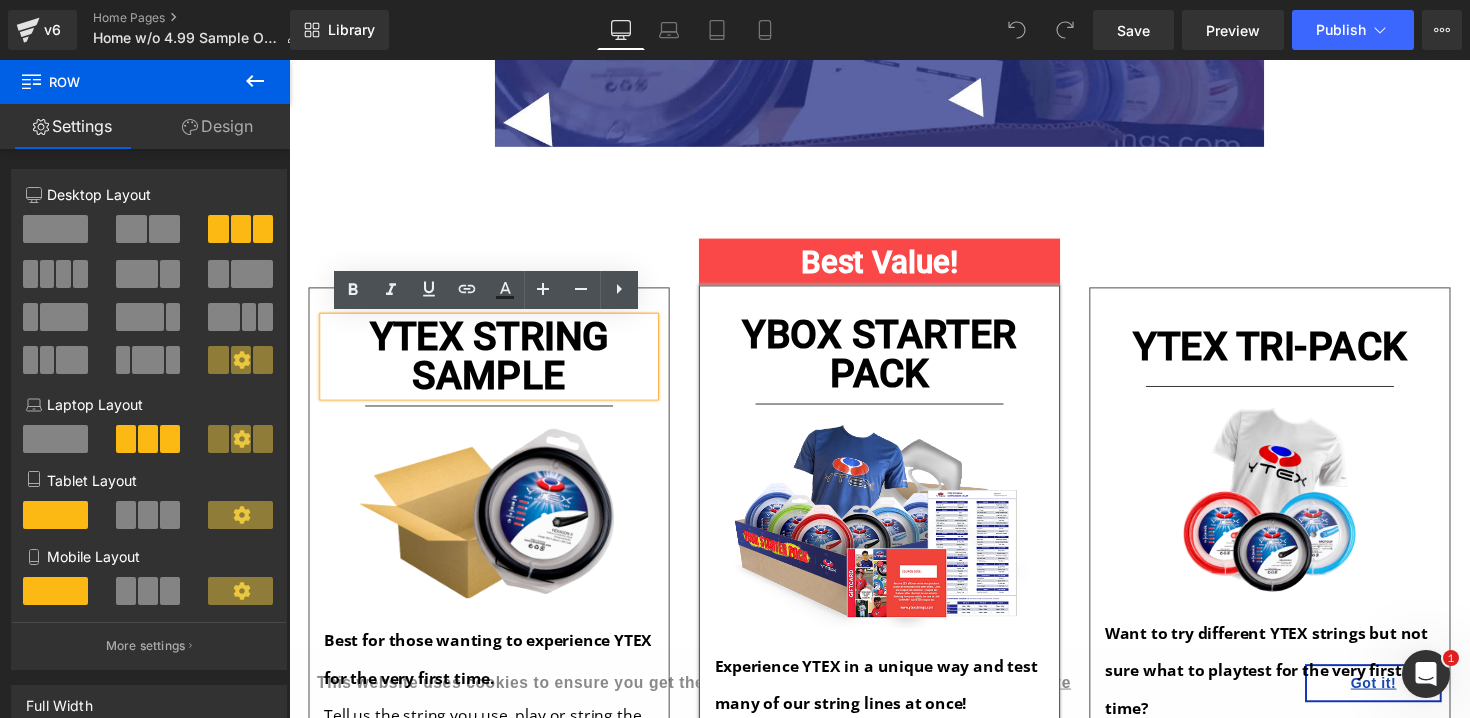 click on "YTEX STRING SAMPLE" at bounding box center (494, 364) 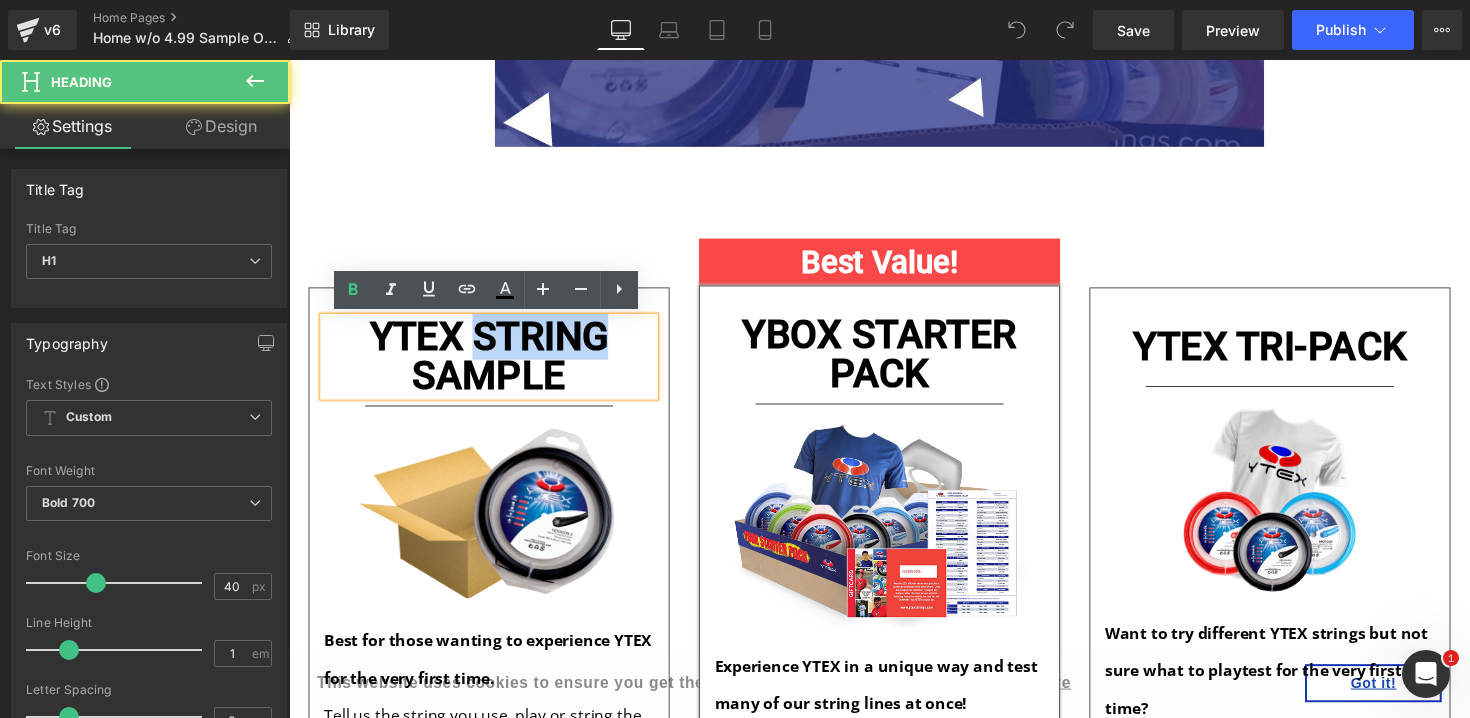 click on "YTEX STRING SAMPLE" at bounding box center (494, 364) 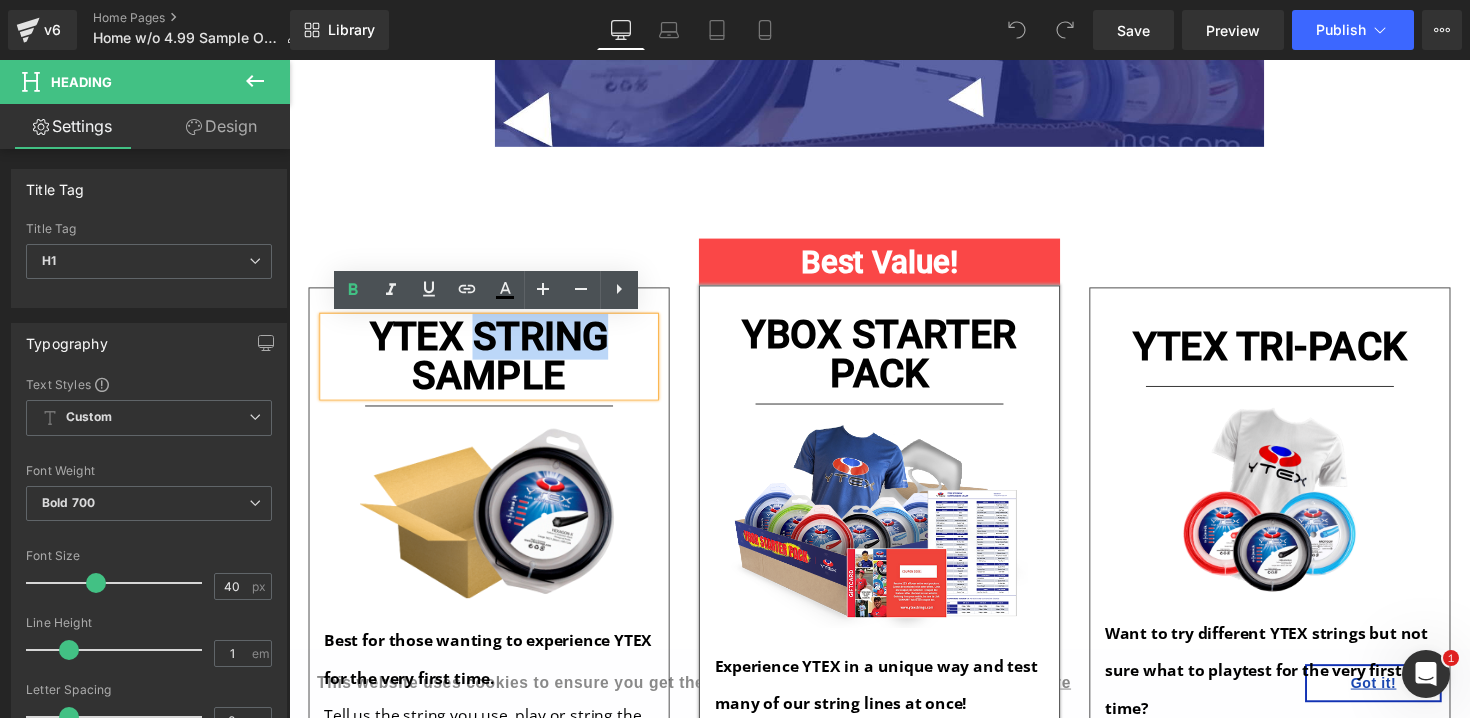 type 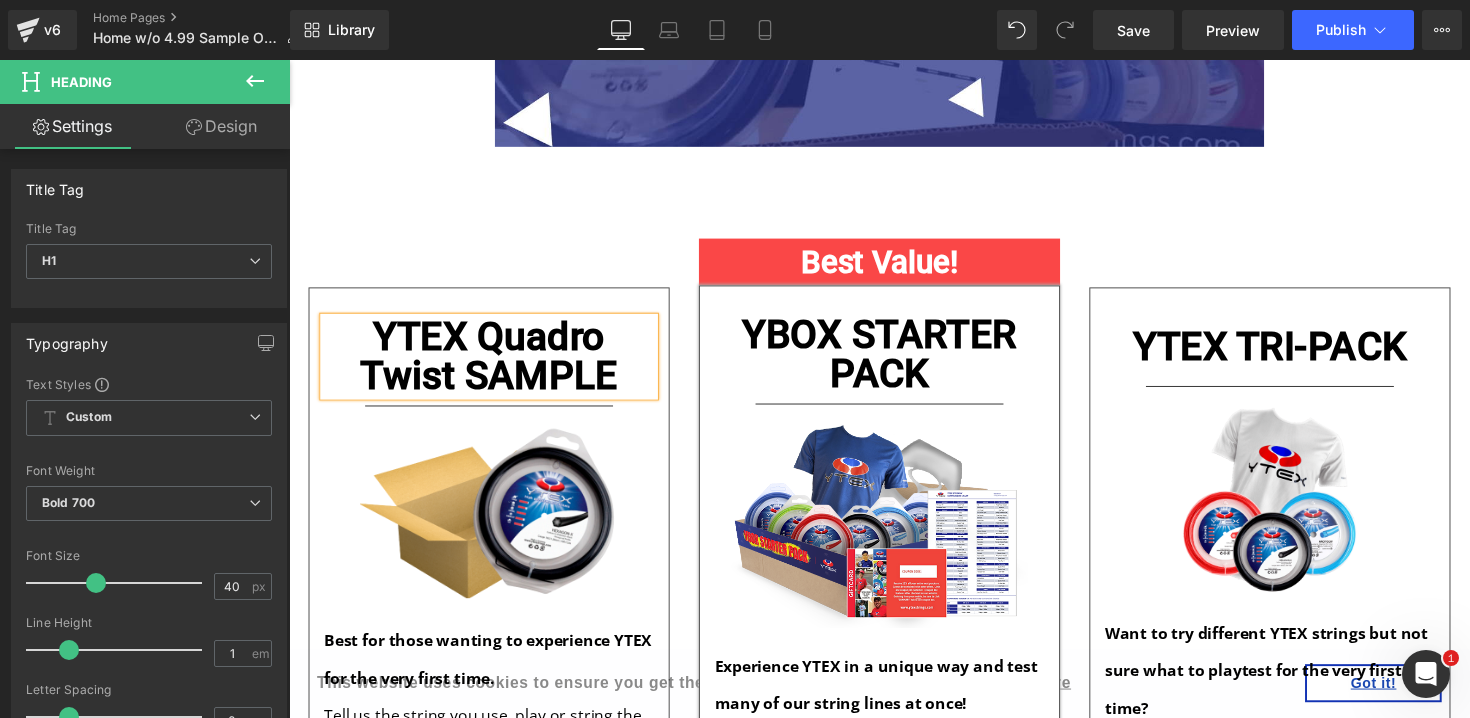 click on "YTEX Quadro Twist SAMPLE" at bounding box center (494, 364) 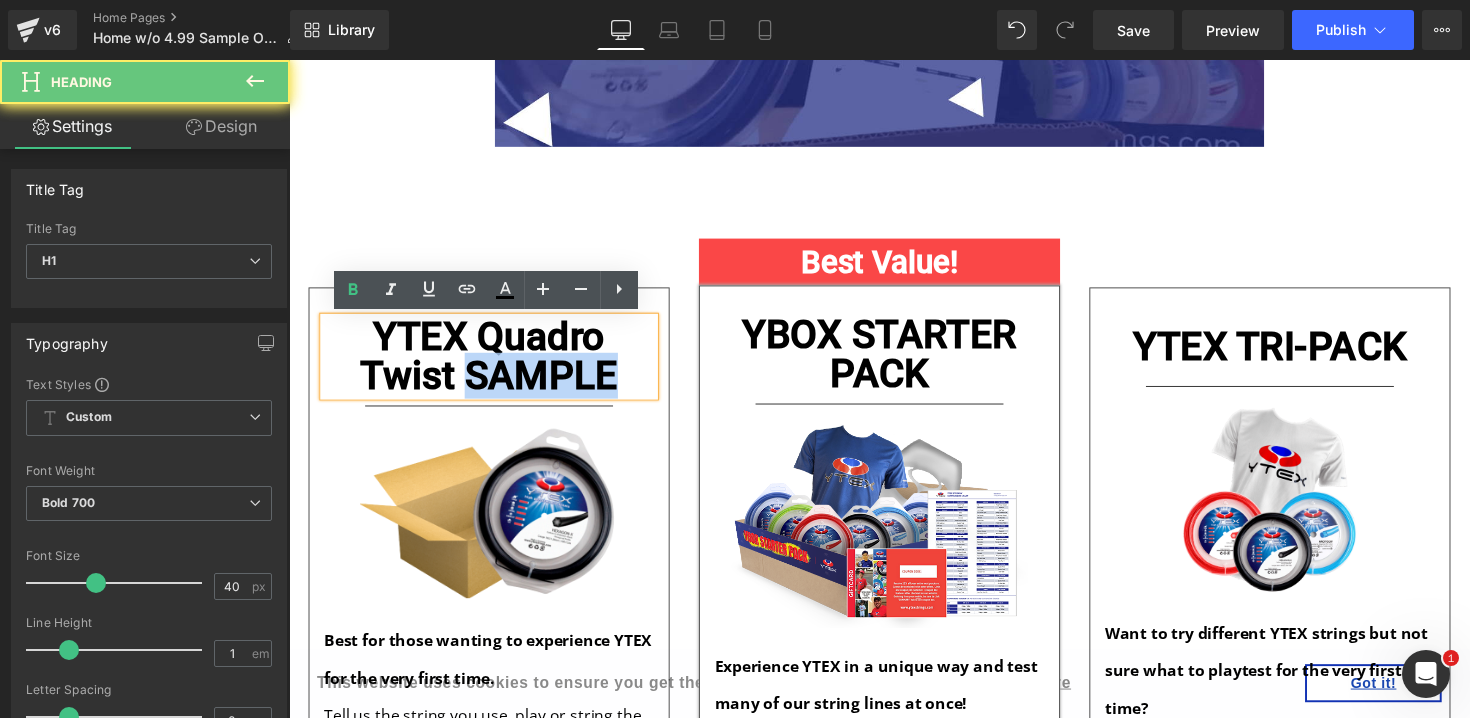 click on "YTEX Quadro Twist SAMPLE" at bounding box center [494, 364] 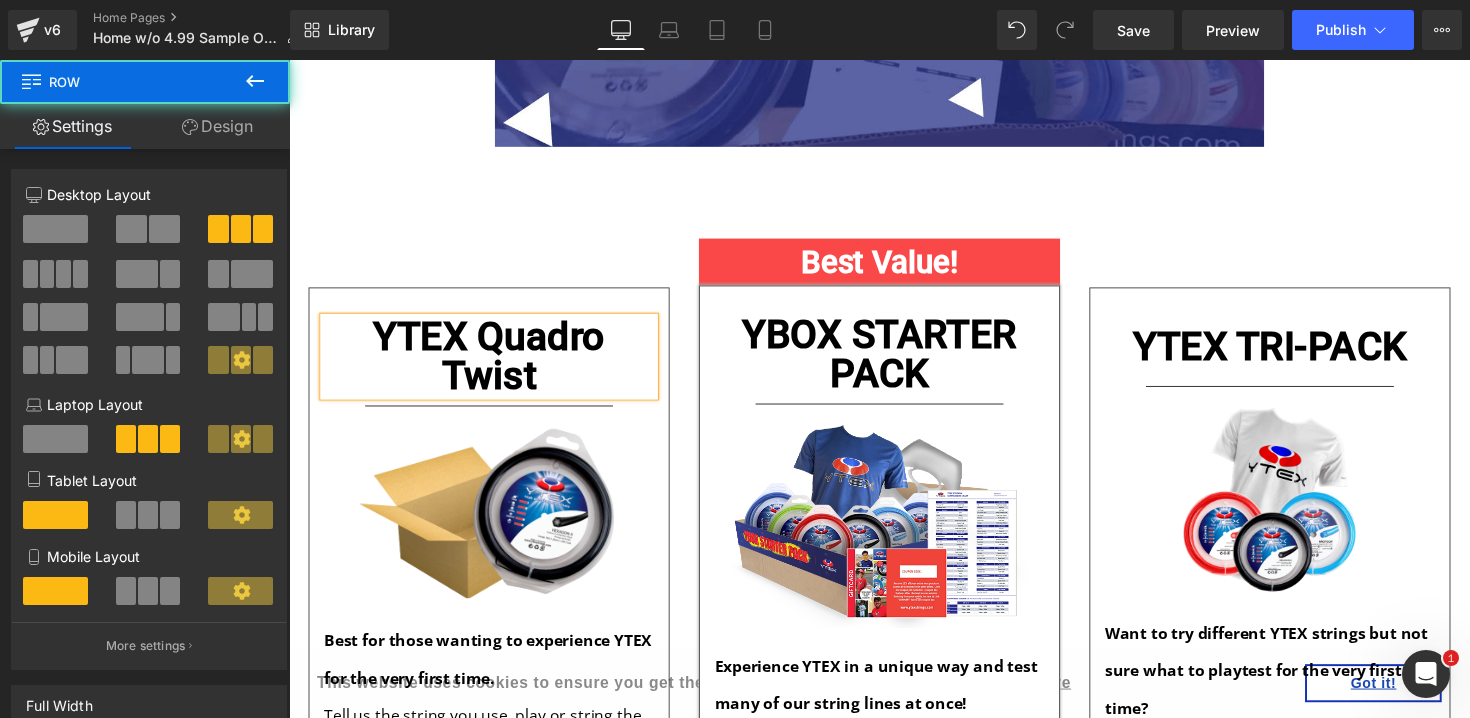 click on "YTEX Quadro Twist Heading         Separator         Image         Best for those wanting to experience YTEX for the very first time. Tell us the string you use, play or string the most with, and we will send you the MOST comparable string from our YTEX catalog! Text Block         This offer includes: Text Block
Icon
1x YTEX String Set (FREE)
Text Block
Icon
Only pay for shipping. Text Block
Icon List         Only $4.99 Heading         GET FREE SAMPLE SET Button         Free Set, Only Cover Shipping! Text Block         Row         Best Value! Heading         Row         YBOX STARTER PACK Heading         Separator         Image         Text Block" at bounding box center [894, 833] 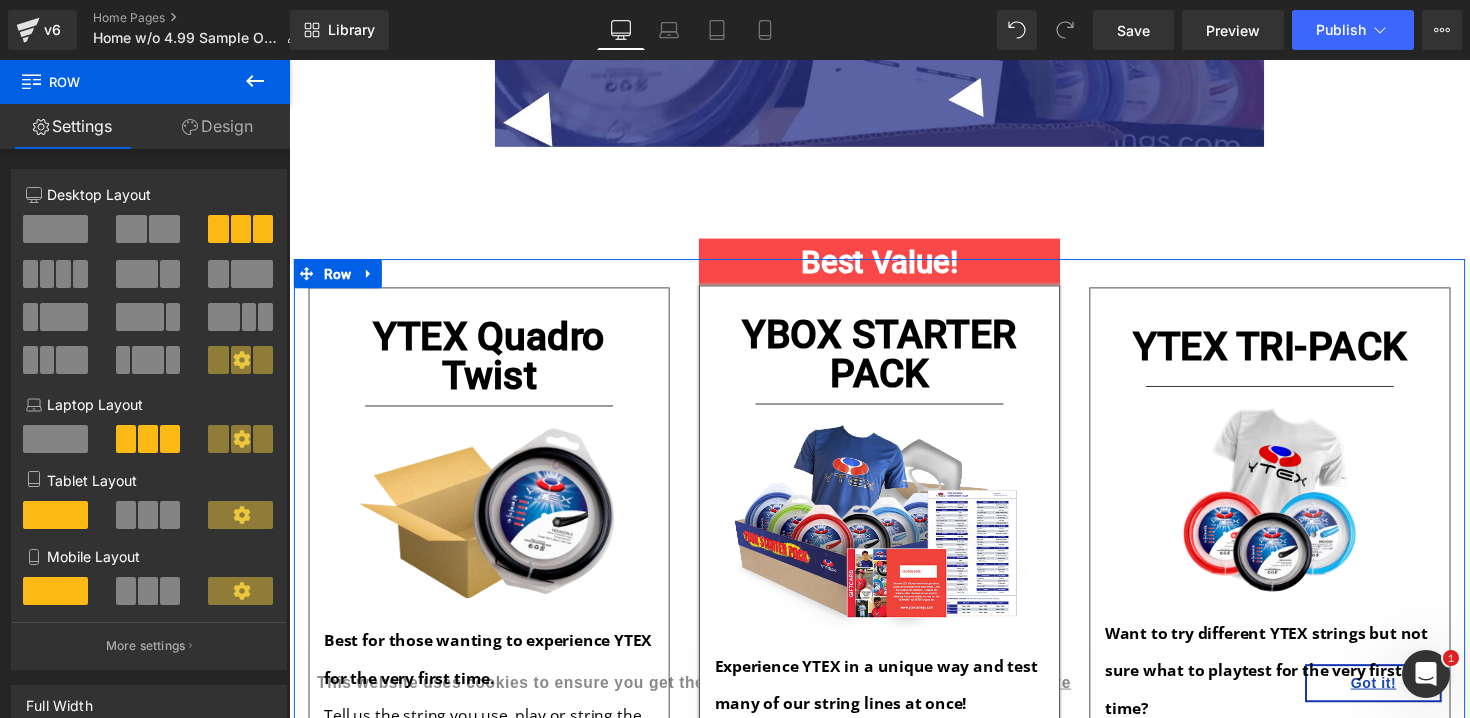 click on "YTEX Quadro Twist Heading         Separator         Image         Best for those wanting to experience YTEX for the very first time. Tell us the string you use, play or string the most with, and we will send you the MOST comparable string from our YTEX catalog! Text Block         This offer includes: Text Block
Icon
1x YTEX String Set (FREE)
Text Block
Icon
Only pay for shipping. Text Block
Icon List         Only $4.99 Heading         GET FREE SAMPLE SET Button         Free Set, Only Cover Shipping! Text Block         Row         Best Value! Heading         Row         YBOX STARTER PACK Heading         Separator         Image         Text Block" at bounding box center (894, 833) 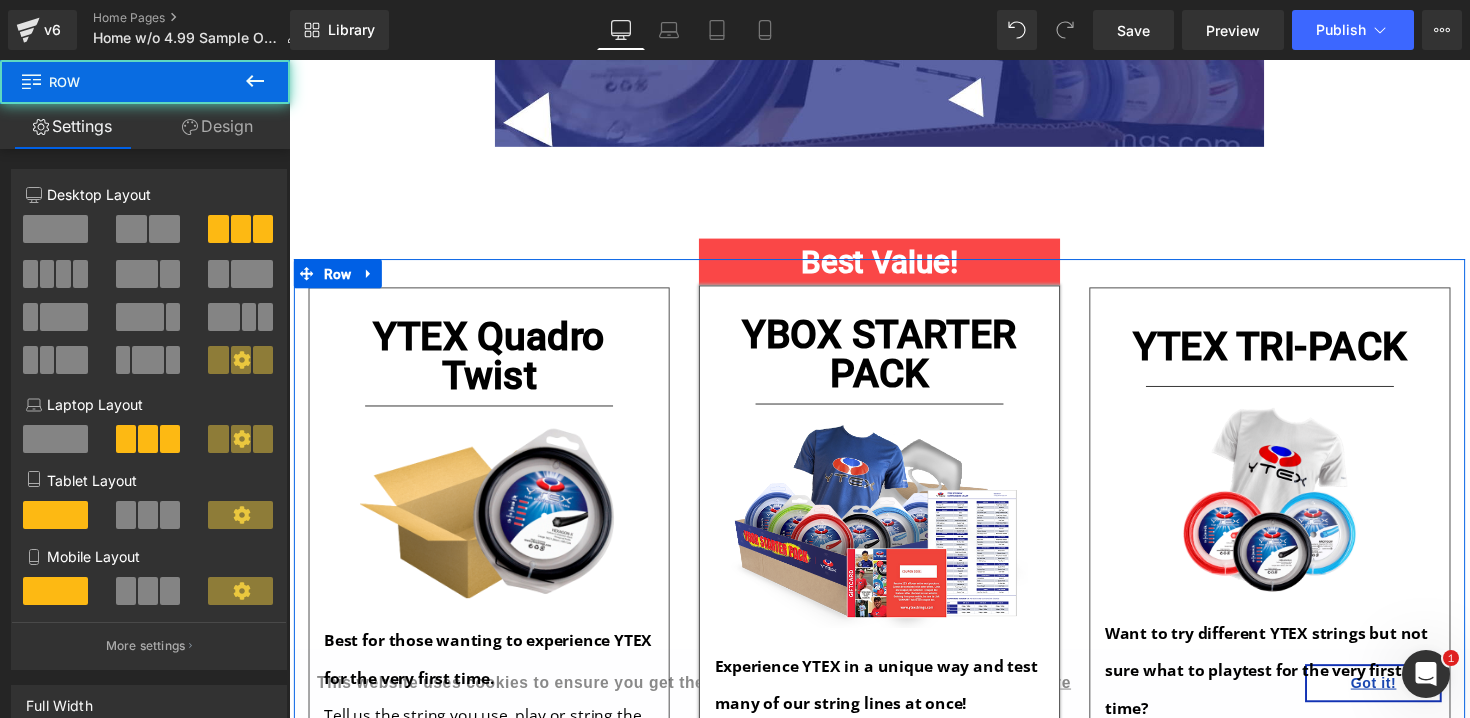 click on "YTEX Quadro Twist Heading         Separator         Image         Best for those wanting to experience YTEX for the very first time. Tell us the string you use, play or string the most with, and we will send you the MOST comparable string from our YTEX catalog! Text Block         This offer includes: Text Block
Icon
1x YTEX String Set (FREE)
Text Block
Icon
Only pay for shipping. Text Block
Icon List         Only $4.99 Heading         GET FREE SAMPLE SET Button         Free Set, Only Cover Shipping! Text Block         Row         Best Value! Heading         Row         YBOX STARTER PACK Heading         Separator         Image         Text Block" at bounding box center [894, 833] 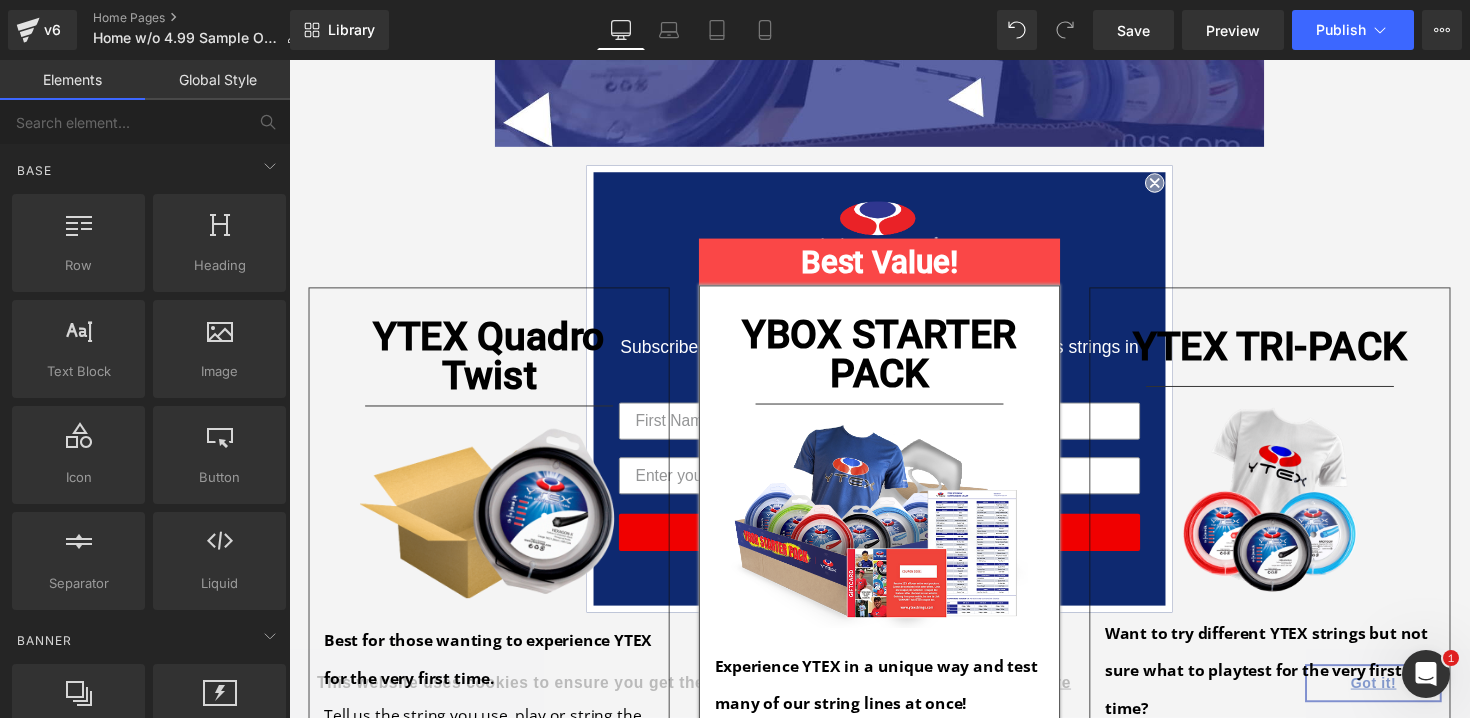 click on "Image         Image         Row
Icon
YTEX QUADRO TWIST IS RATED THE #1 STRING IN SPIN OUT OF 200 STRINGS TESTED BY THE USRSA
Text Block
Icon List
Icon
SOFTEST POLYS ON THE MARKET THAT HELP YOU PREVENT TENNIS ELBOW
Text Block
Icon List" at bounding box center [894, 839] 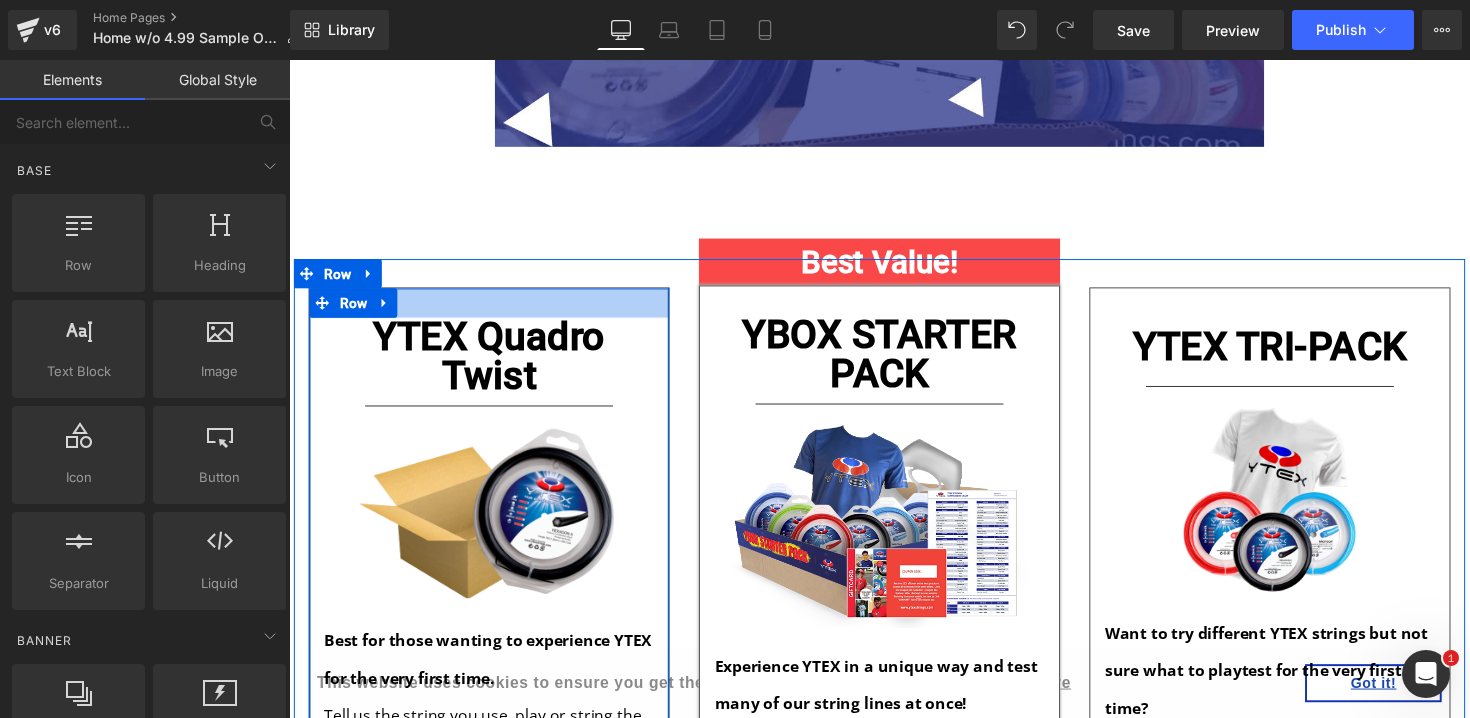 click at bounding box center [494, 309] 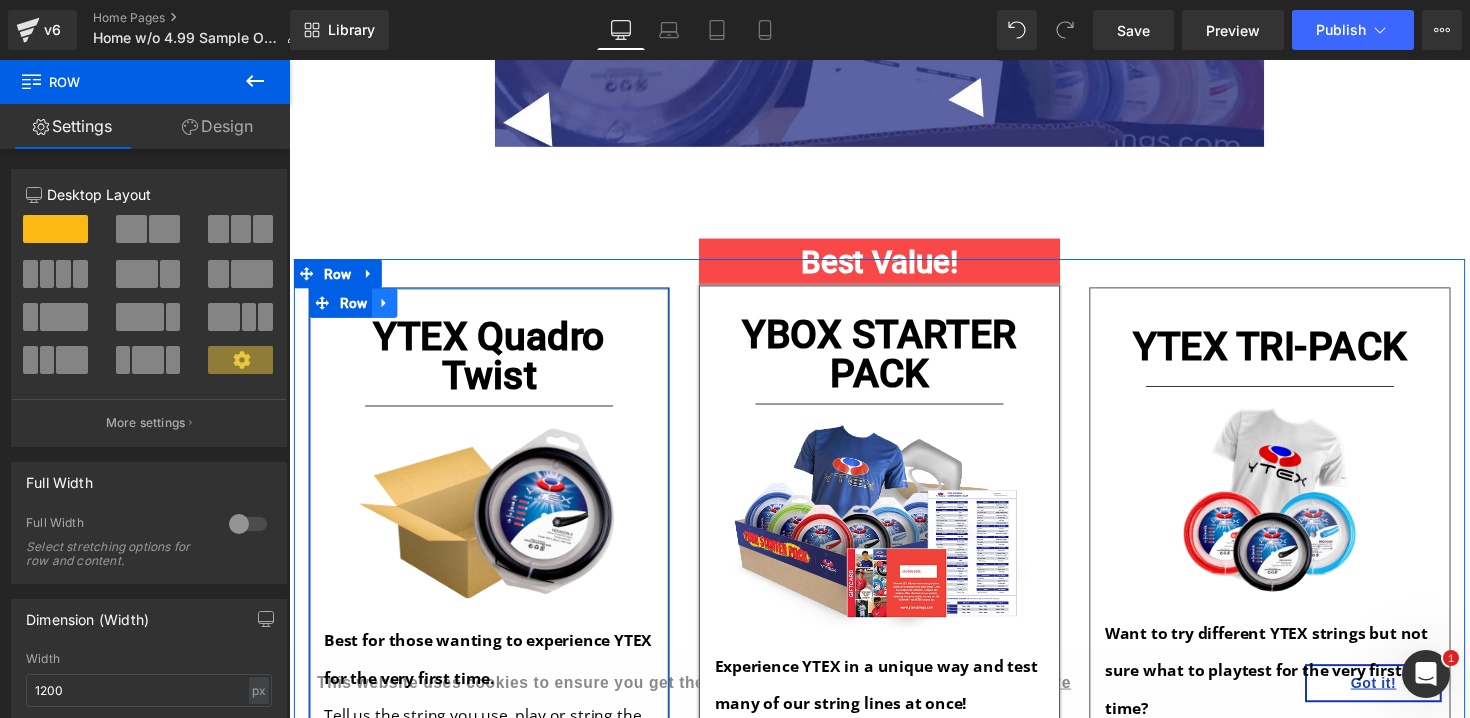 click 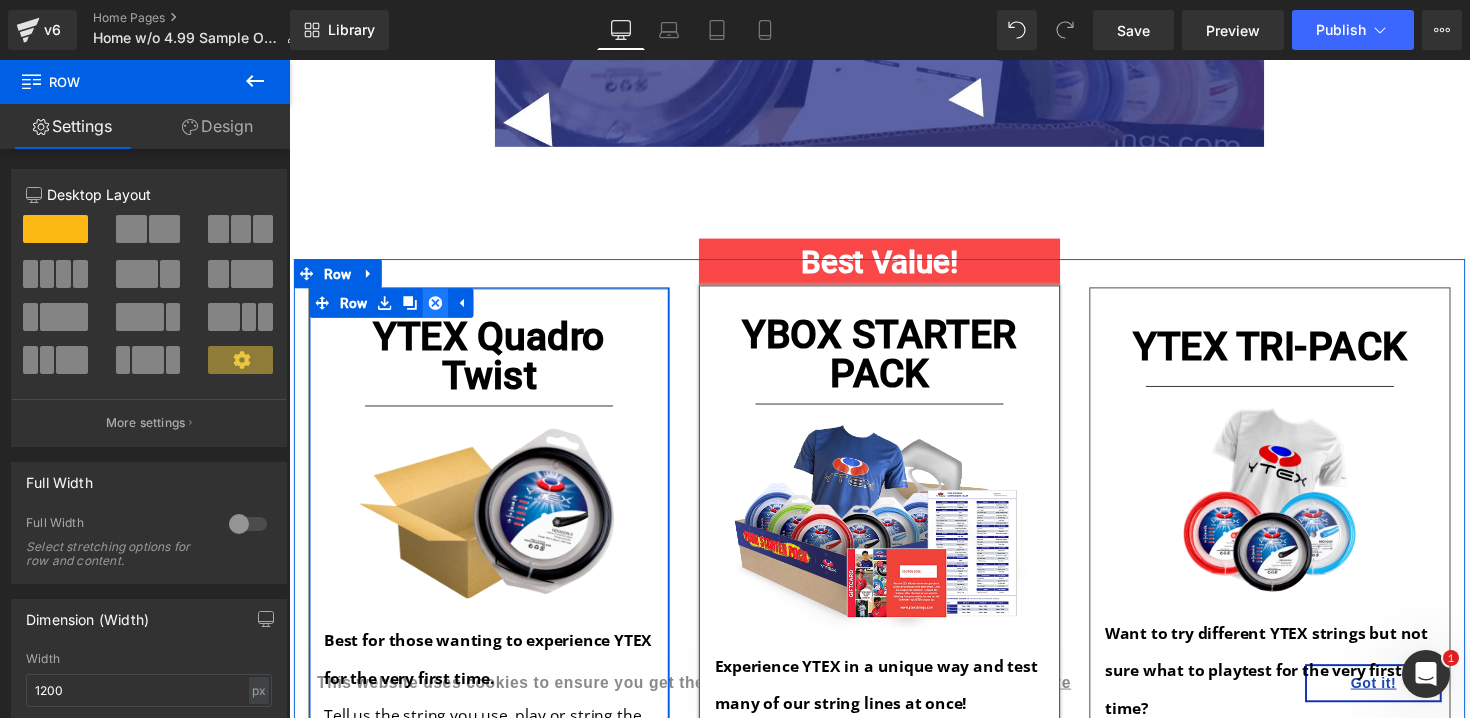 click 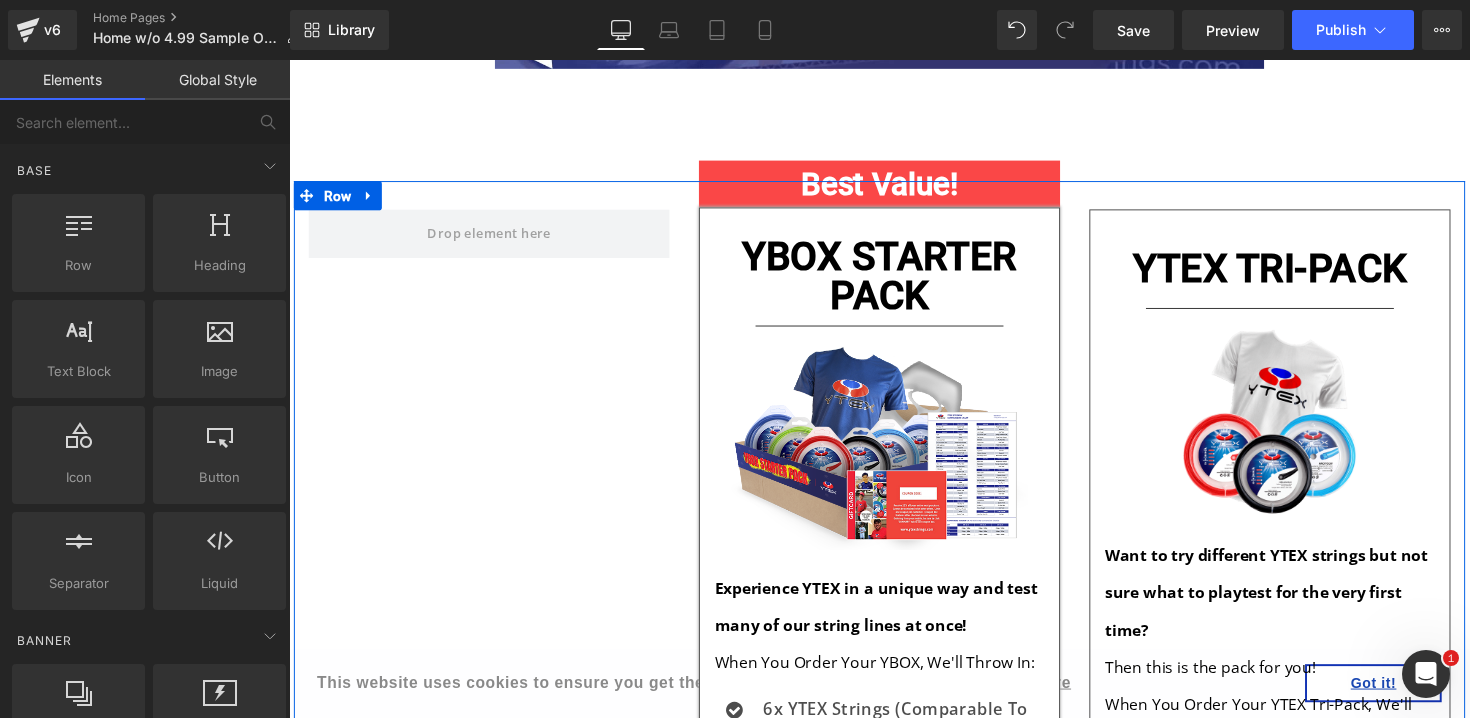scroll, scrollTop: 1608, scrollLeft: 0, axis: vertical 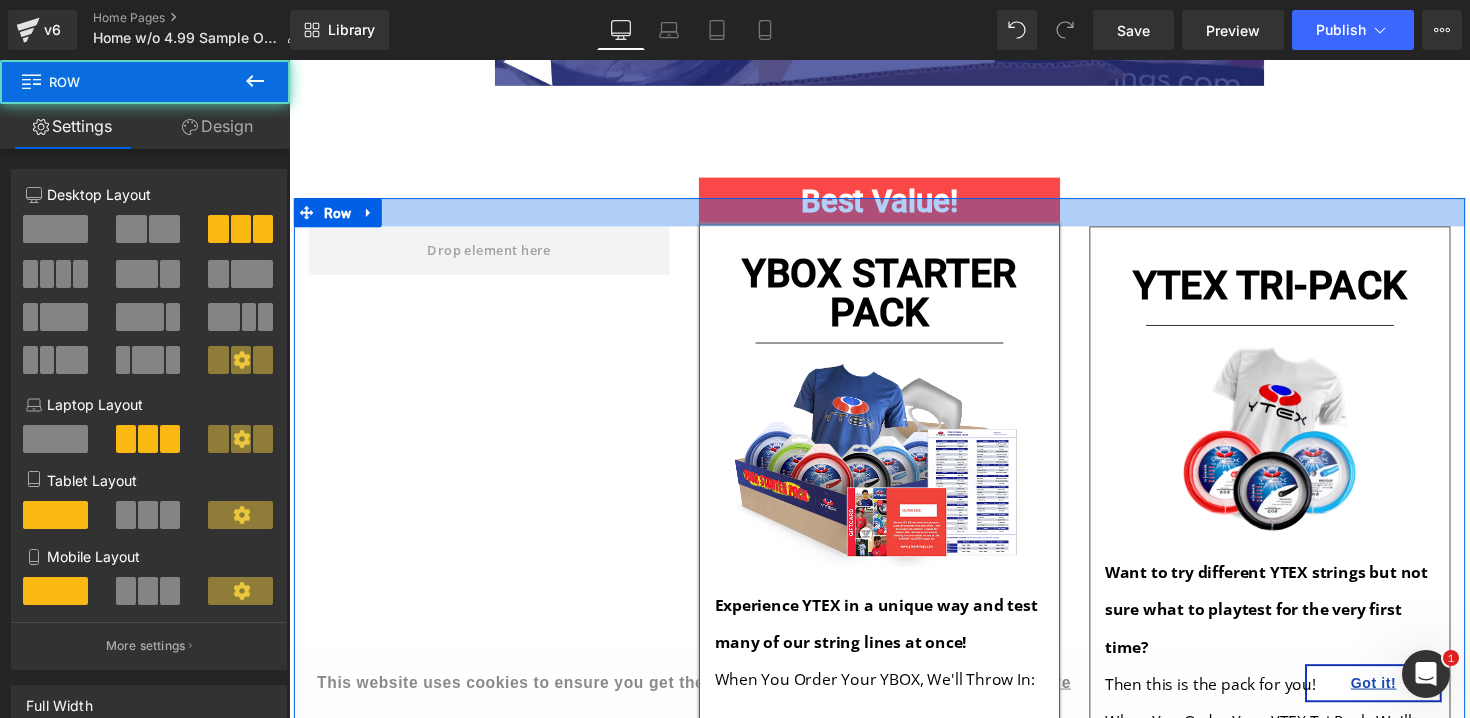 click at bounding box center [894, 215] 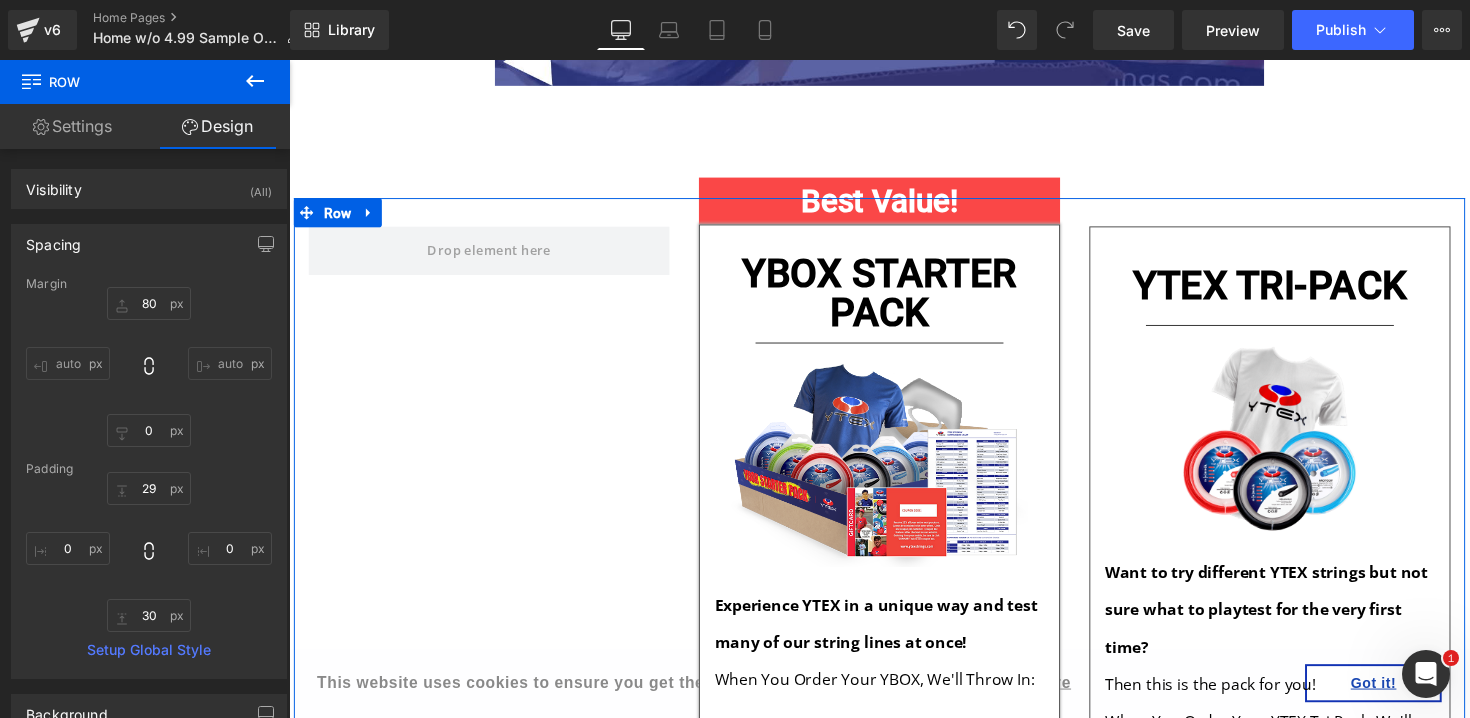 click at bounding box center [894, 215] 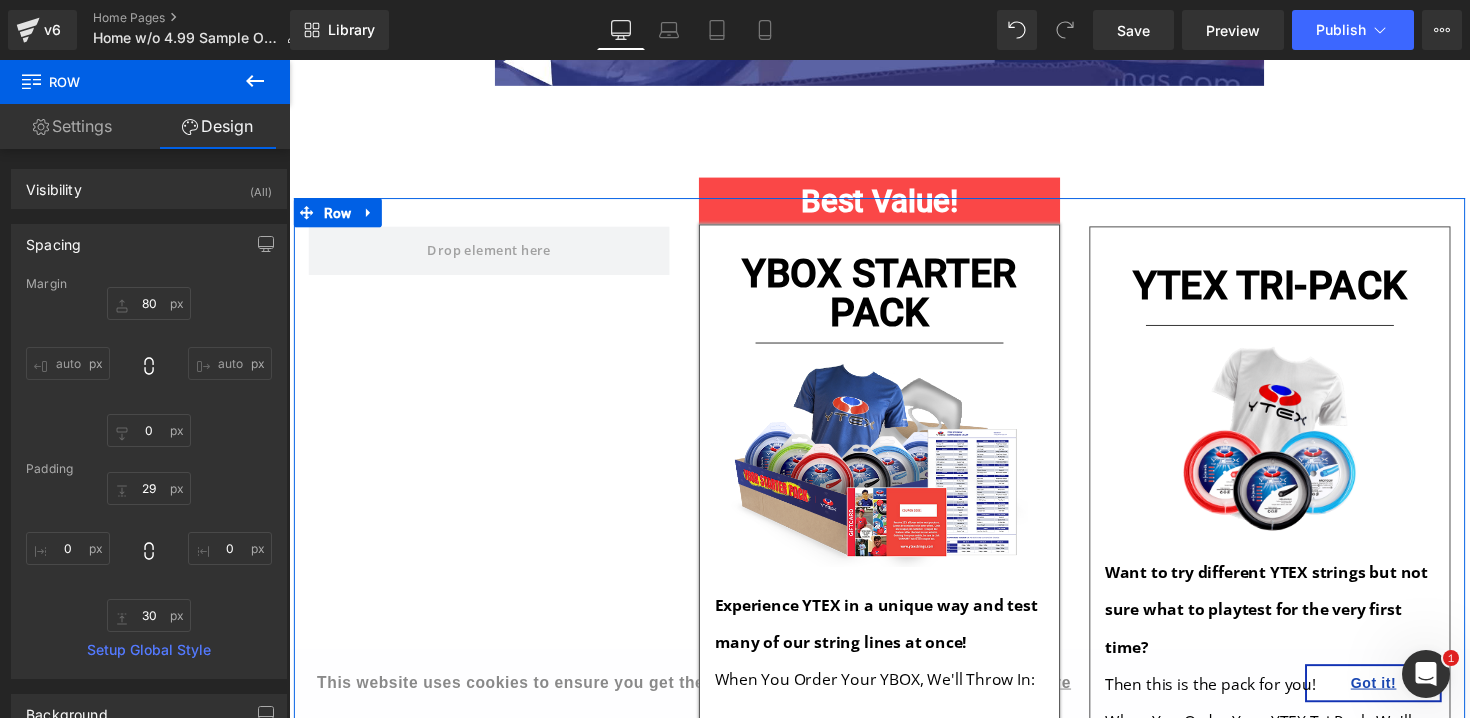 click on "Settings" at bounding box center [72, 126] 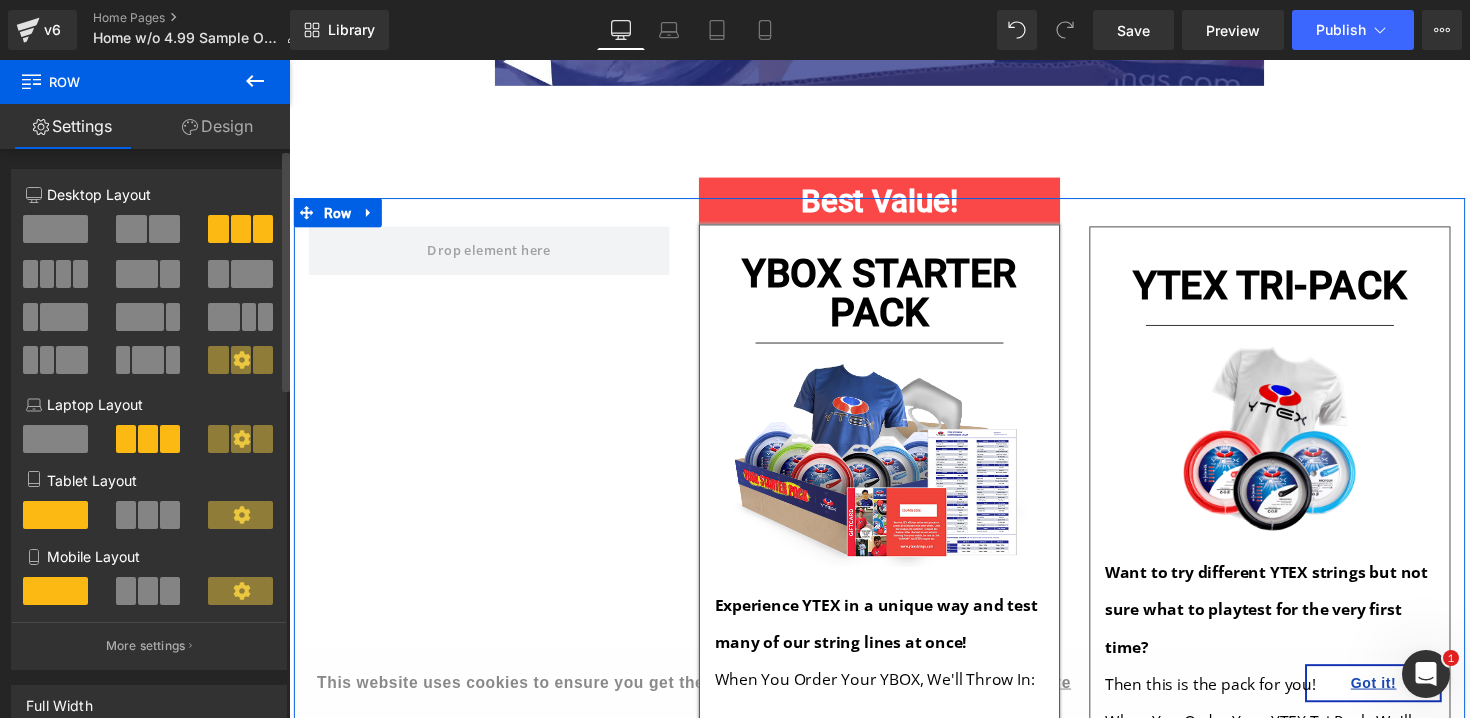 click at bounding box center (131, 229) 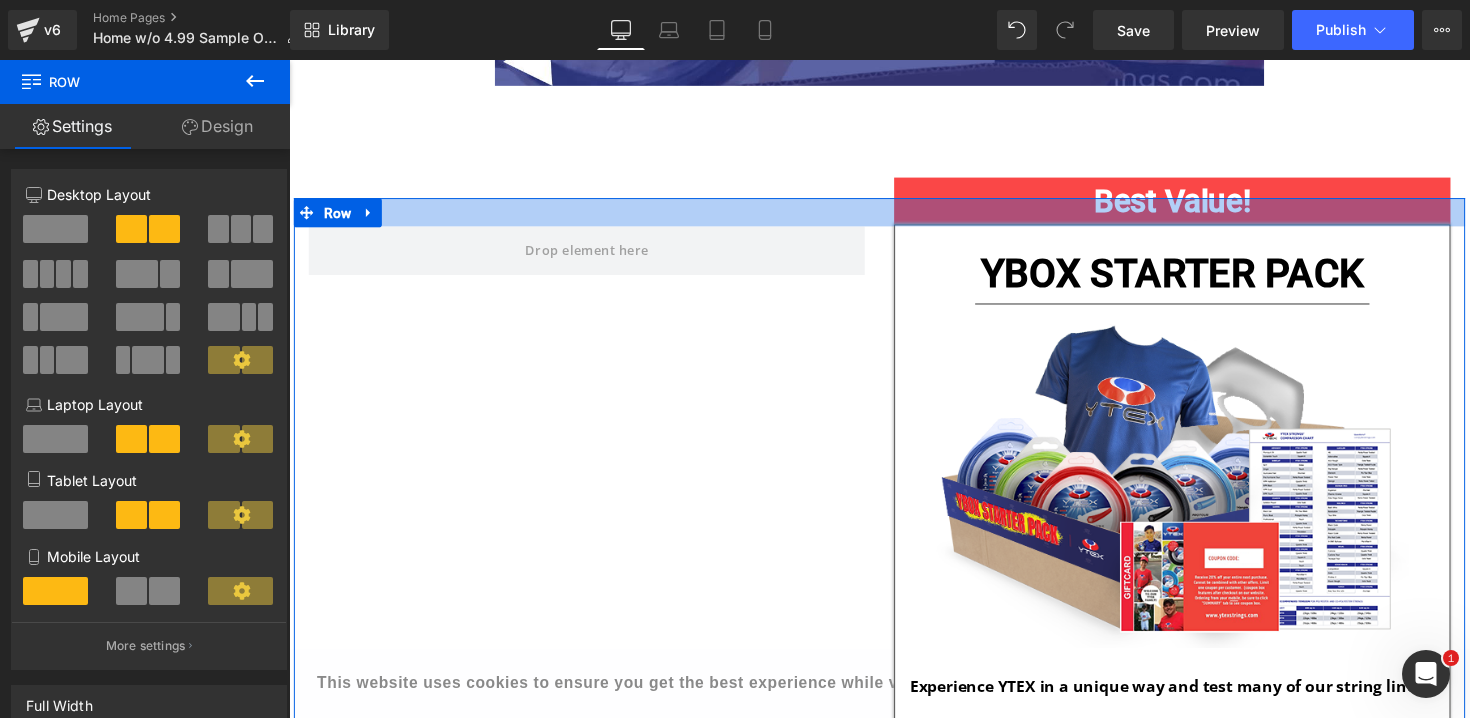 click at bounding box center [894, 215] 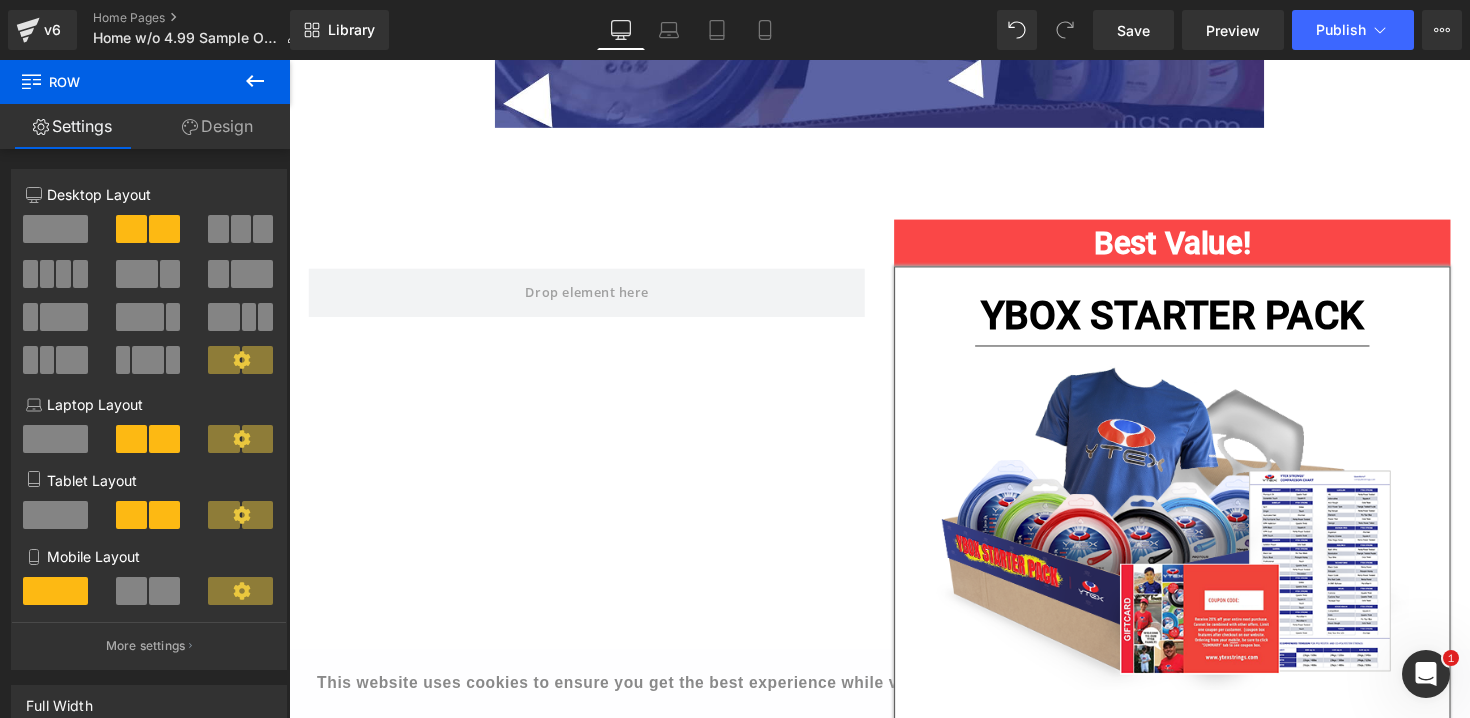 scroll, scrollTop: 1562, scrollLeft: 0, axis: vertical 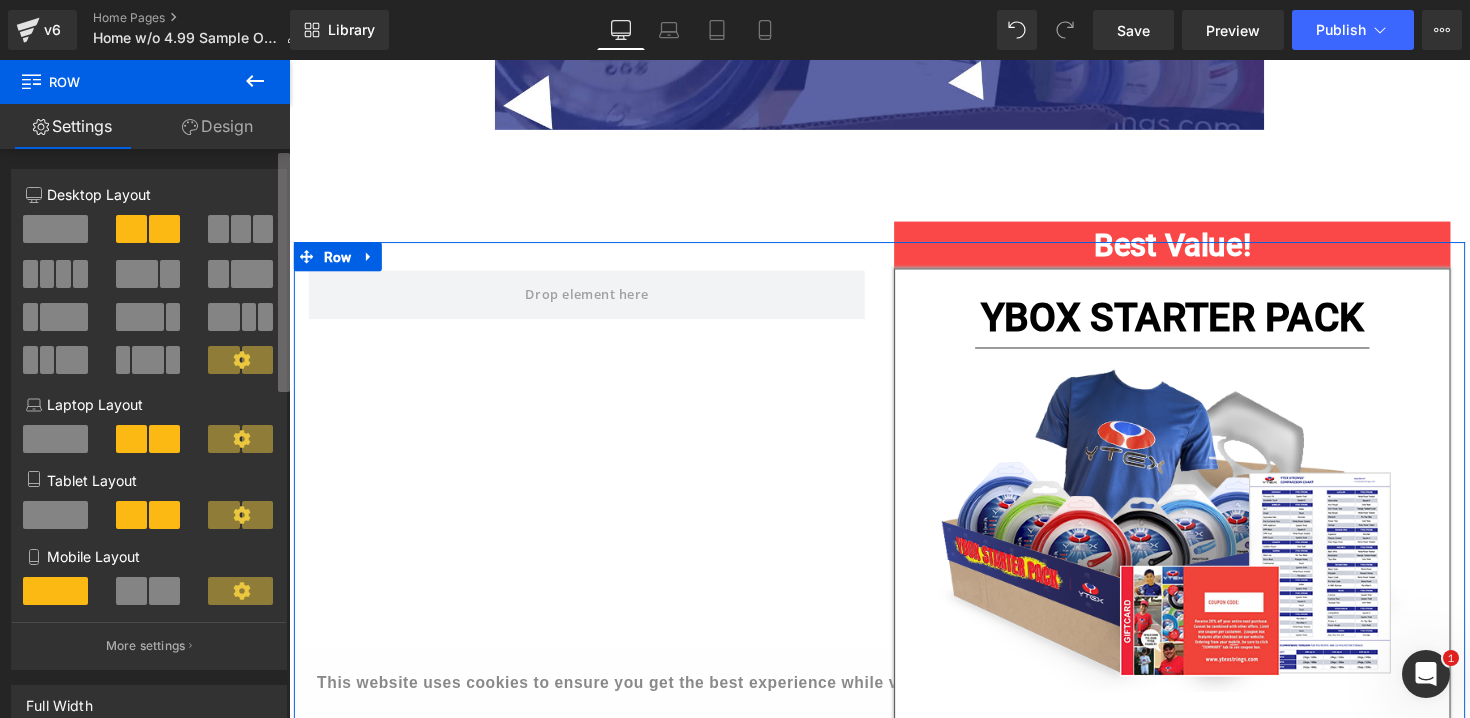 click at bounding box center (284, 272) 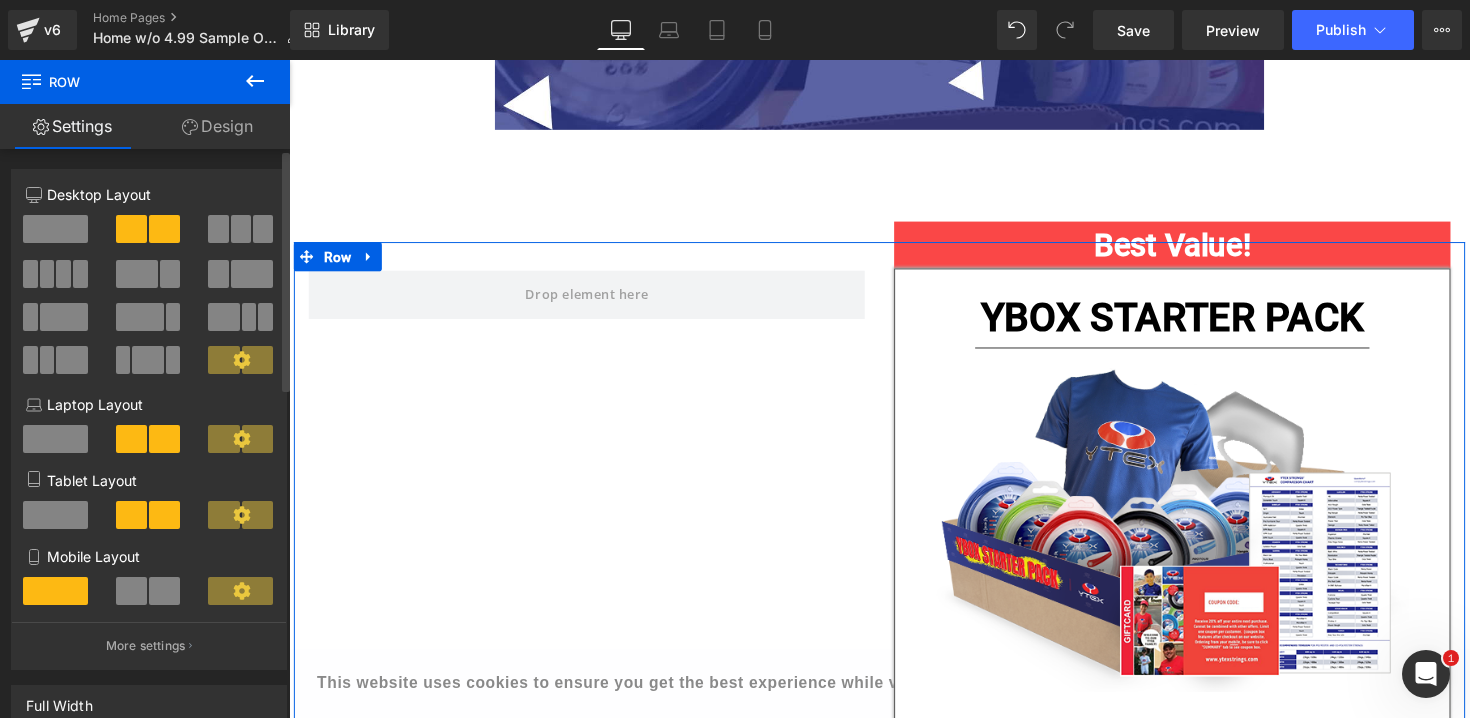 click at bounding box center [241, 229] 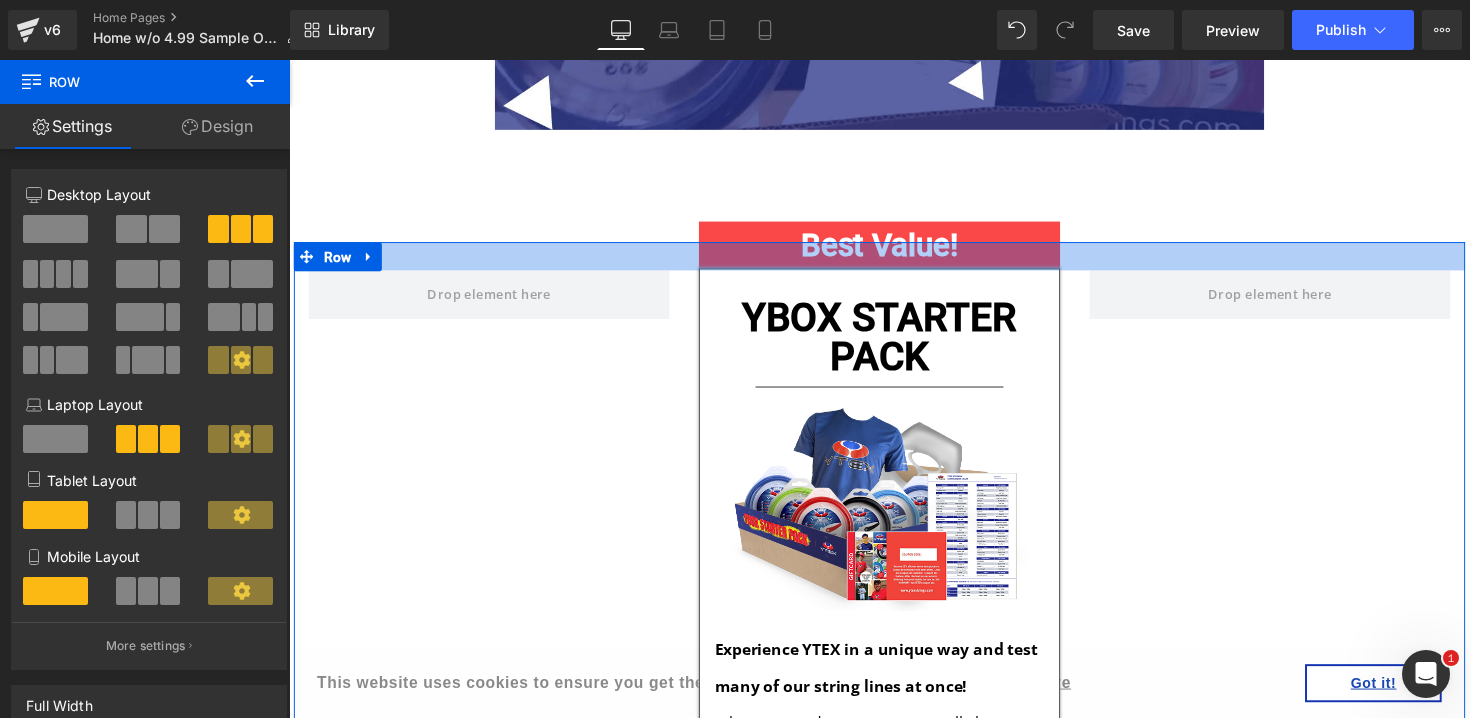 click at bounding box center (894, 261) 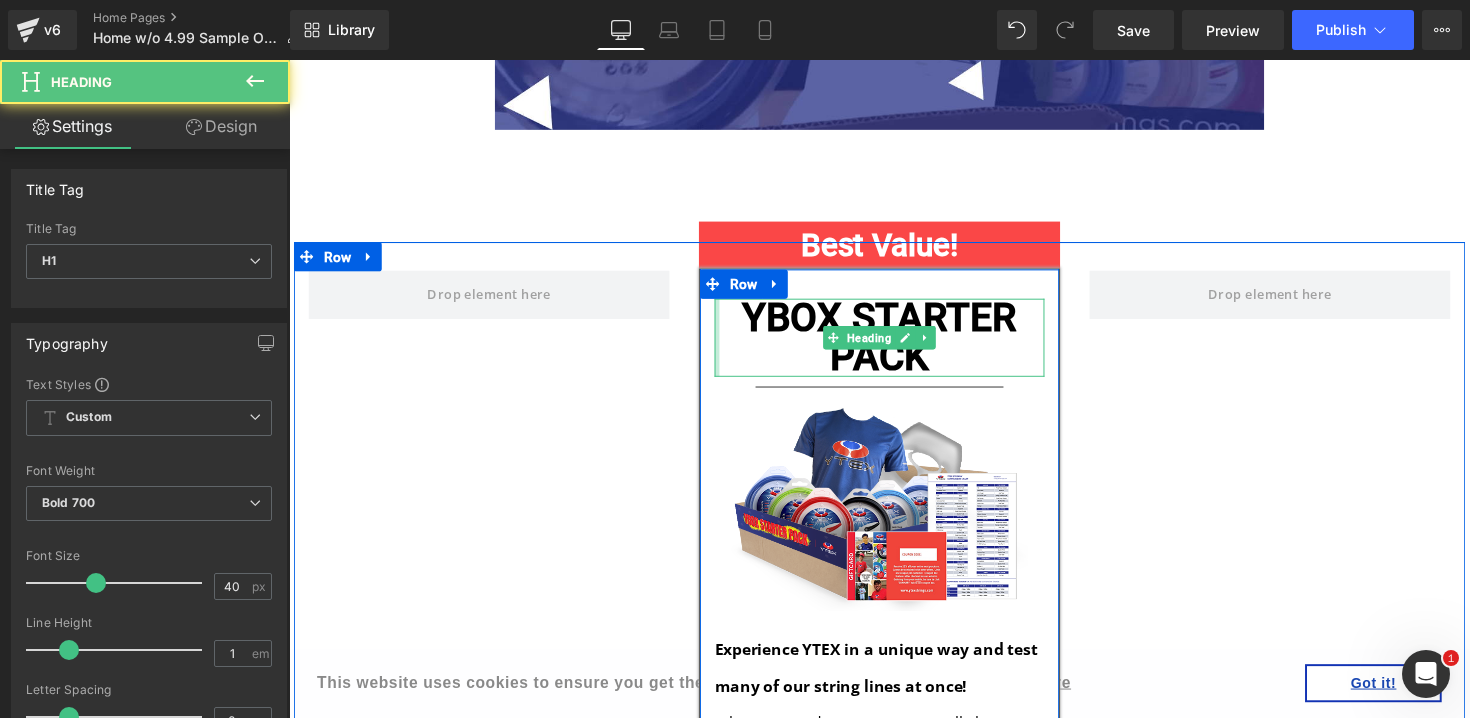 click at bounding box center (727, 345) 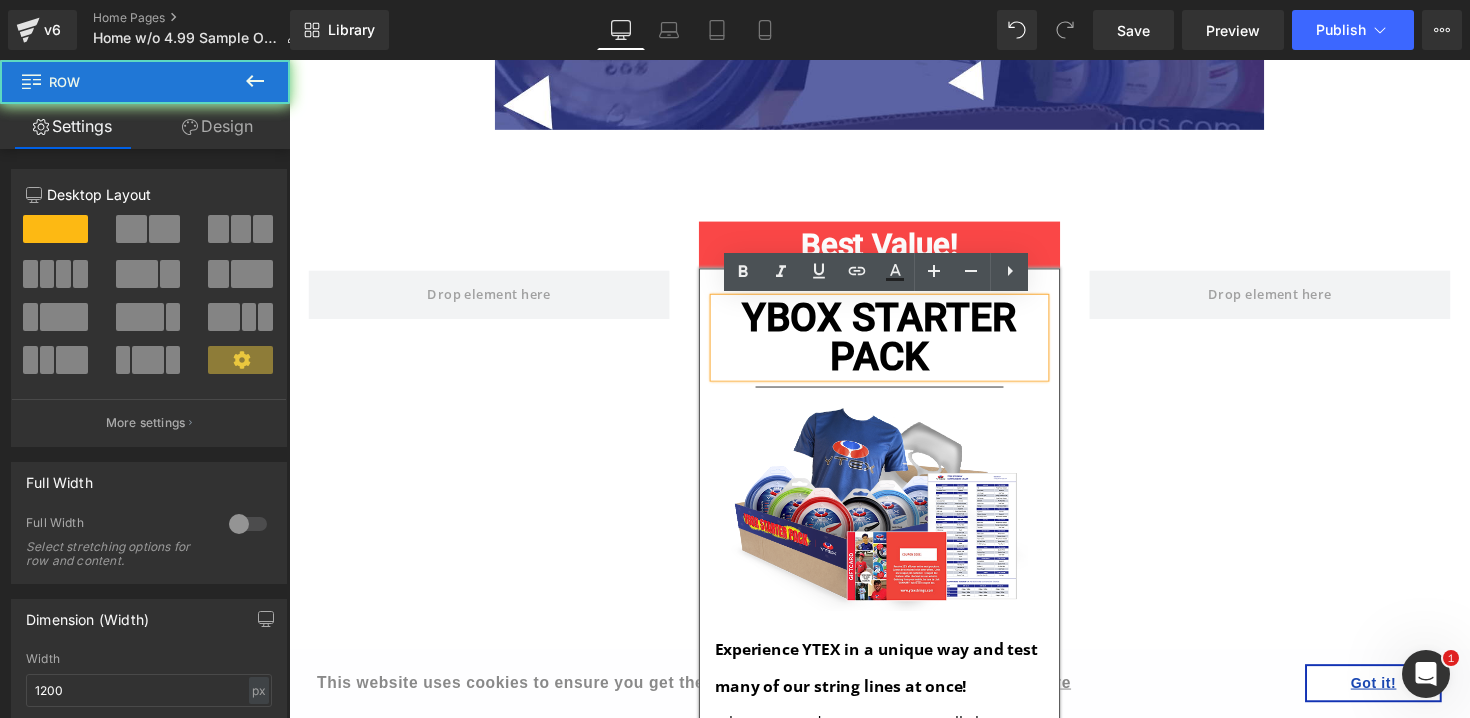 click on "YBOX STARTER PACK Heading         Separator         Image         Experience YTEX in a unique way and test many of our string lines at once! When You Order Your YBOX, We'll Throw In: Text Block
Icon
6x YTEX Strings (Comparable To What You Use)
Text Block
Icon
​1 x YTEX Dry-Fit T-Shirt FREE
Text Block
Icon
​1 x YTEX Stencil FREE
Text Block
Icon" at bounding box center [894, 789] 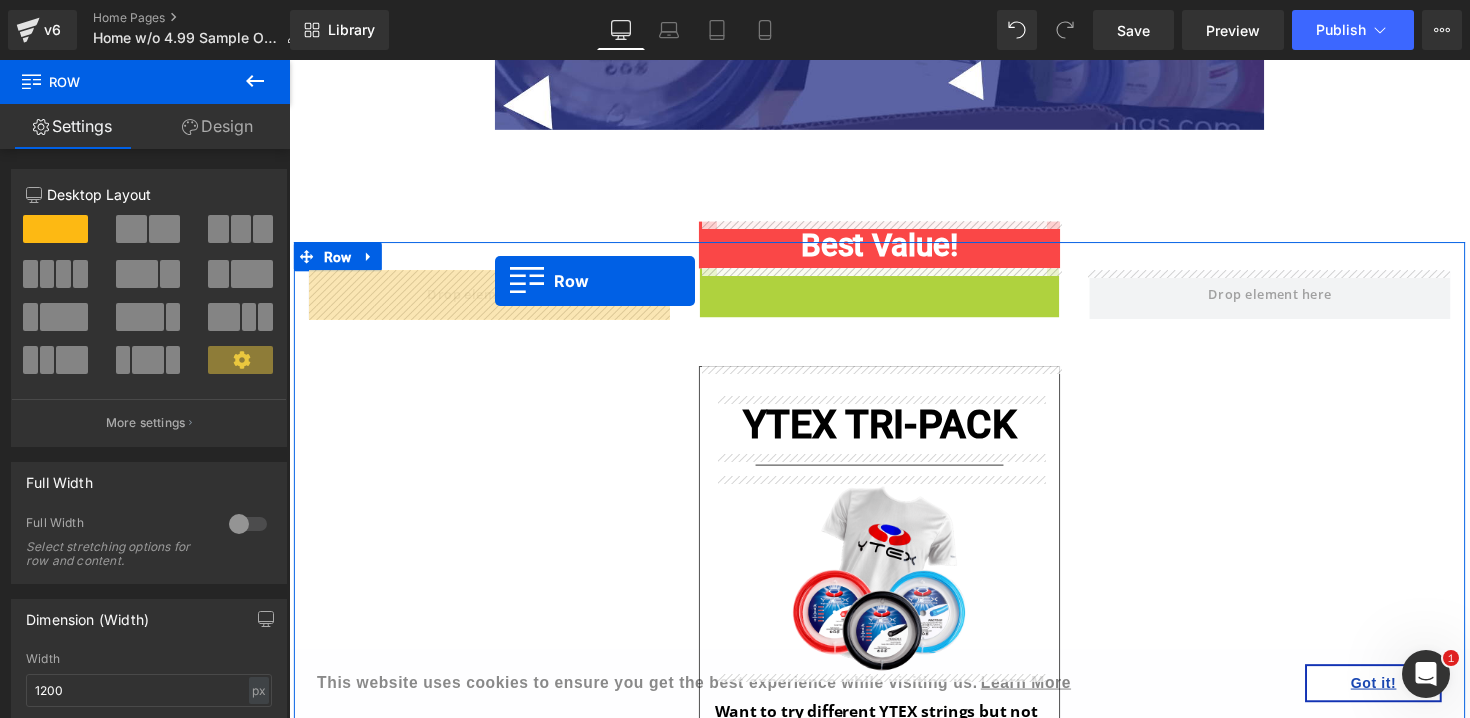 drag, startPoint x: 722, startPoint y: 292, endPoint x: 500, endPoint y: 286, distance: 222.08107 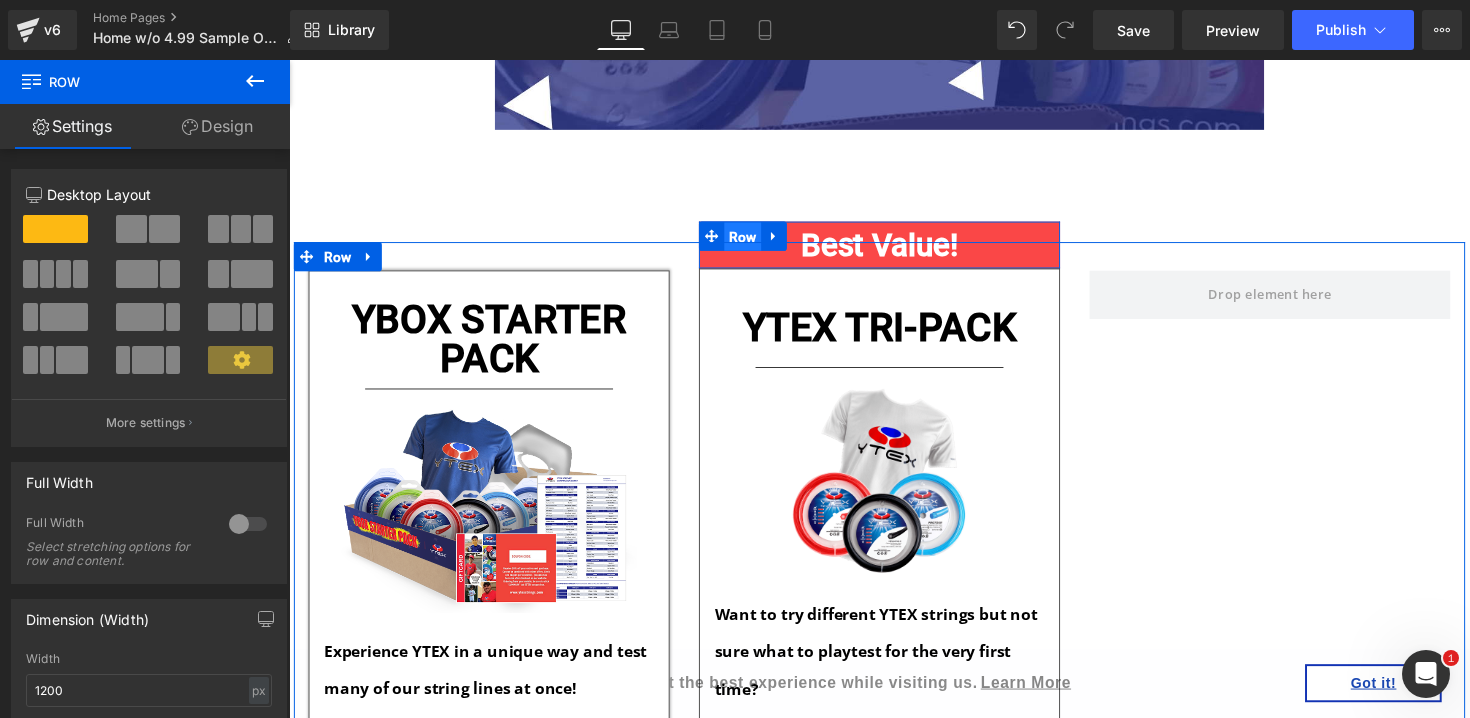 click on "Row" at bounding box center (754, 242) 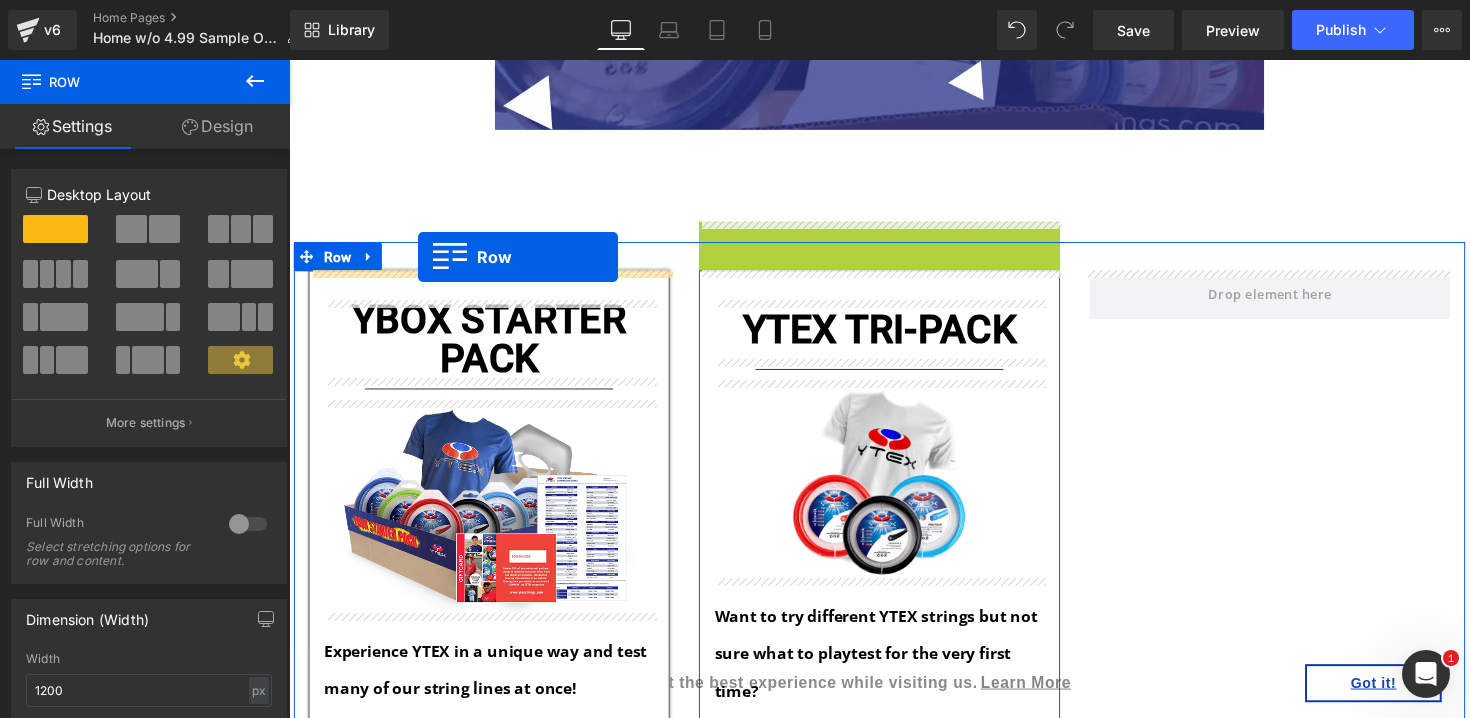 drag, startPoint x: 726, startPoint y: 237, endPoint x: 421, endPoint y: 263, distance: 306.1062 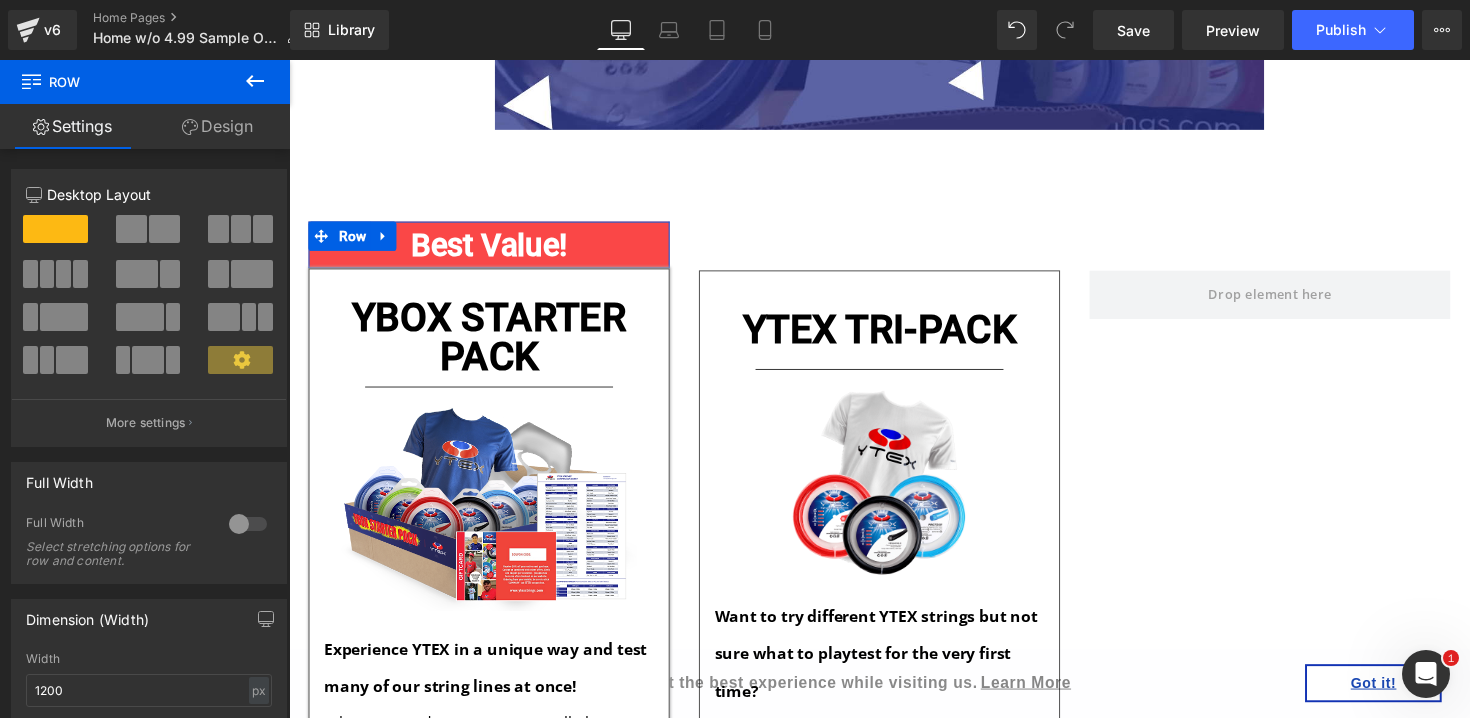 click at bounding box center (164, 229) 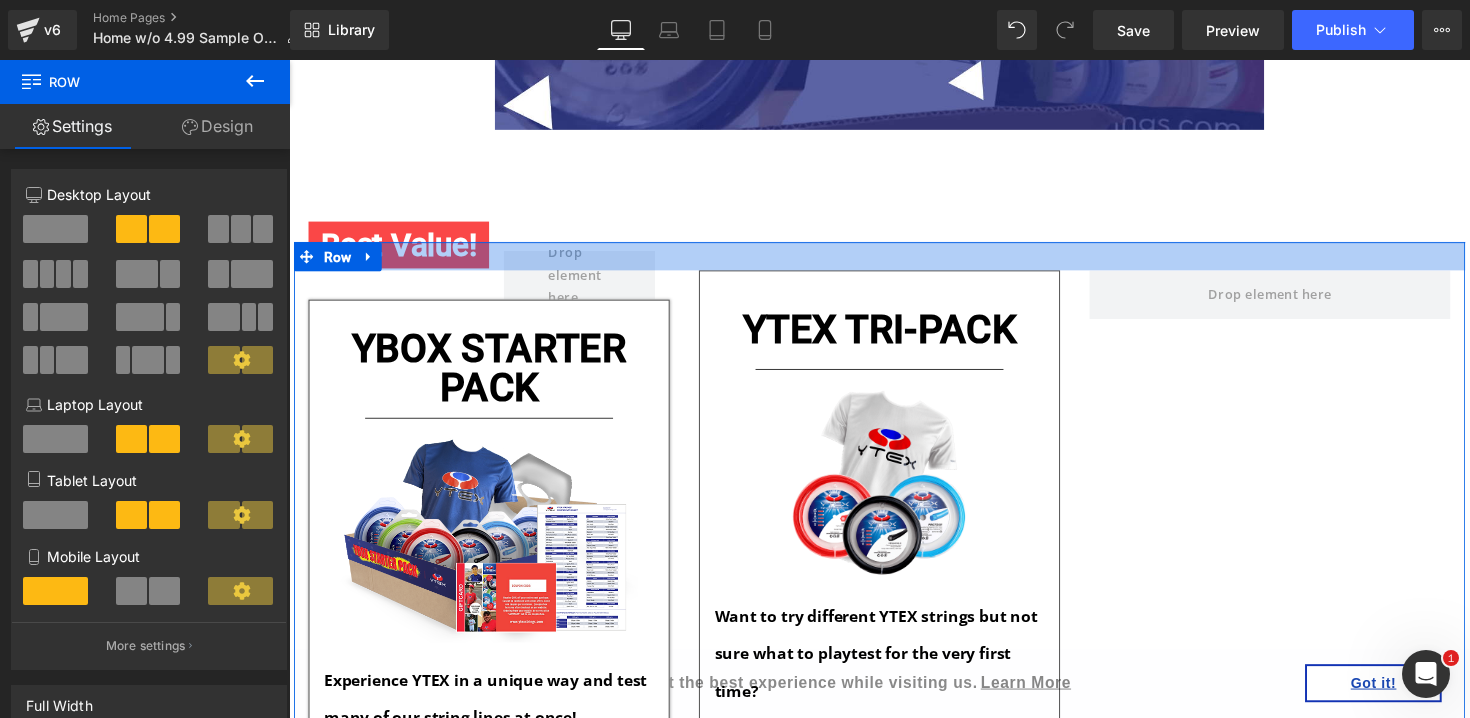 type 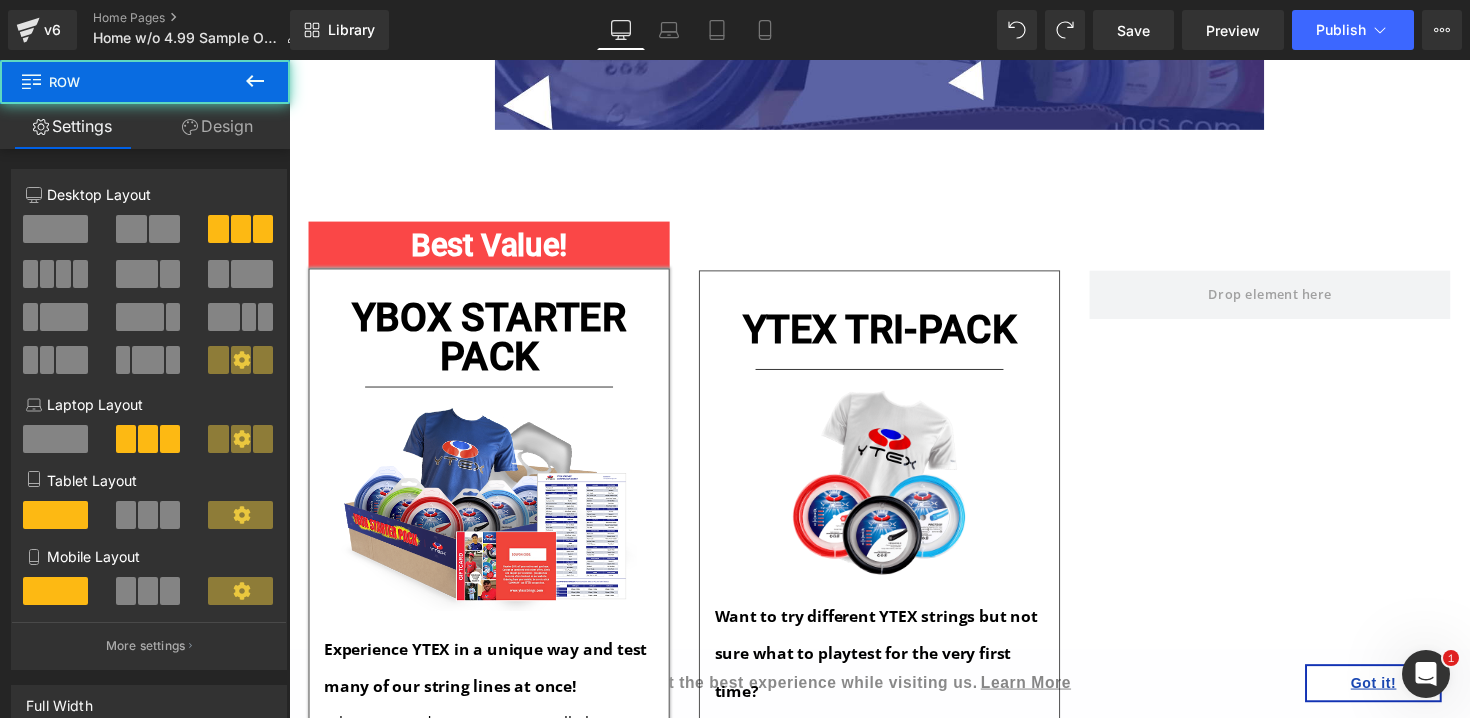 click on "Best Value! Heading         Row         YBOX STARTER PACK Heading         Separator         Image         Experience YTEX in a unique way and test many of our string lines at once! When You Order Your YBOX, We'll Throw In: Text Block
Icon
6x YTEX Strings (Comparable To What You Use)
Text Block
Icon
​1 x YTEX Dry-Fit T-Shirt FREE
Text Block
Icon
​1 x YTEX Stencil FREE" at bounding box center (894, 816) 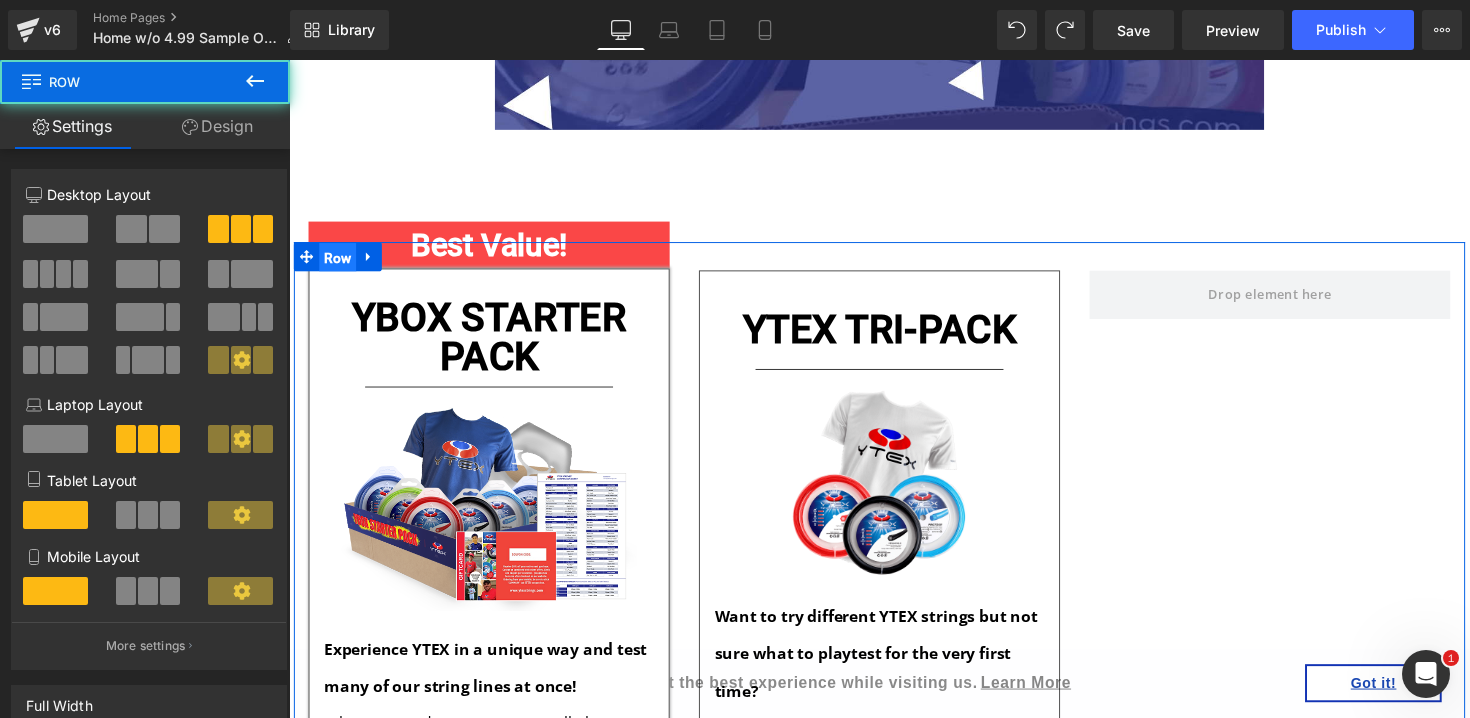 click on "Row" at bounding box center [339, 263] 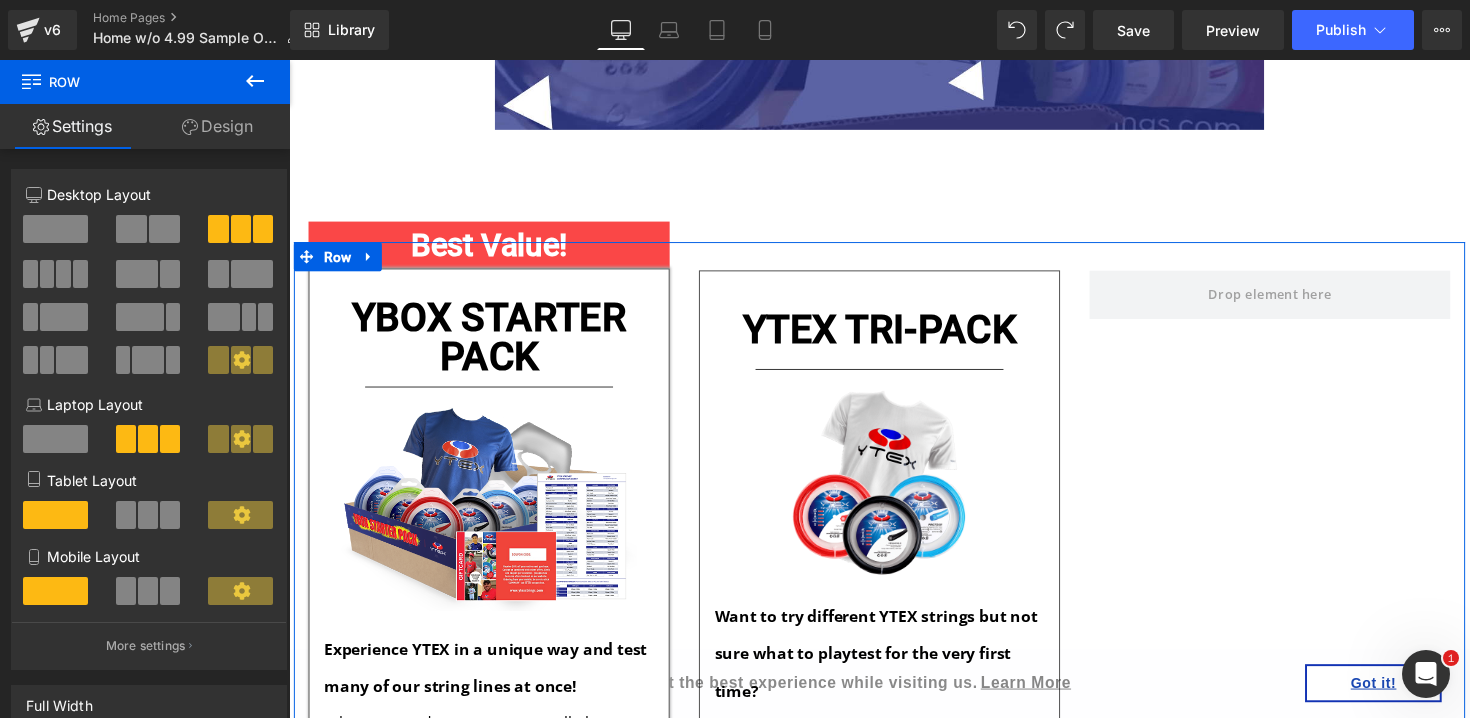 click at bounding box center (164, 229) 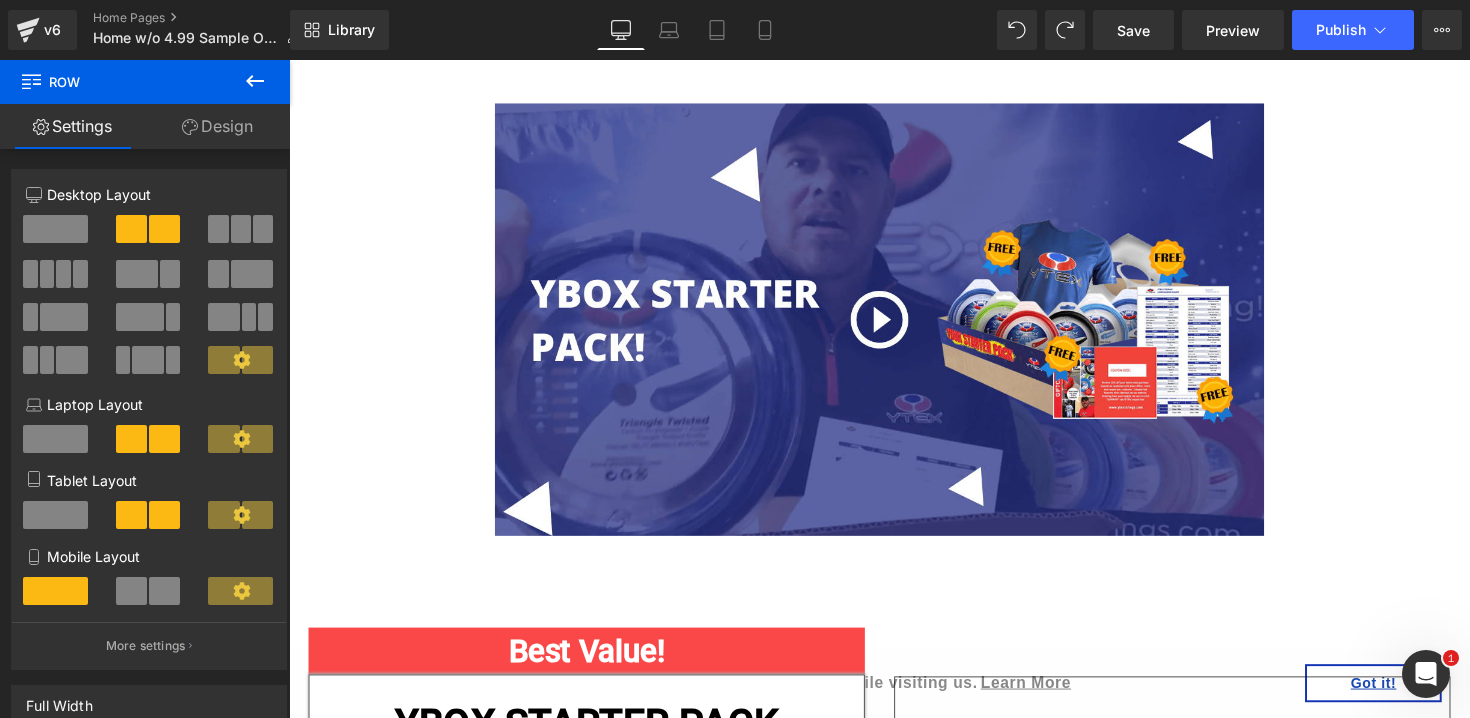 scroll, scrollTop: 1145, scrollLeft: 0, axis: vertical 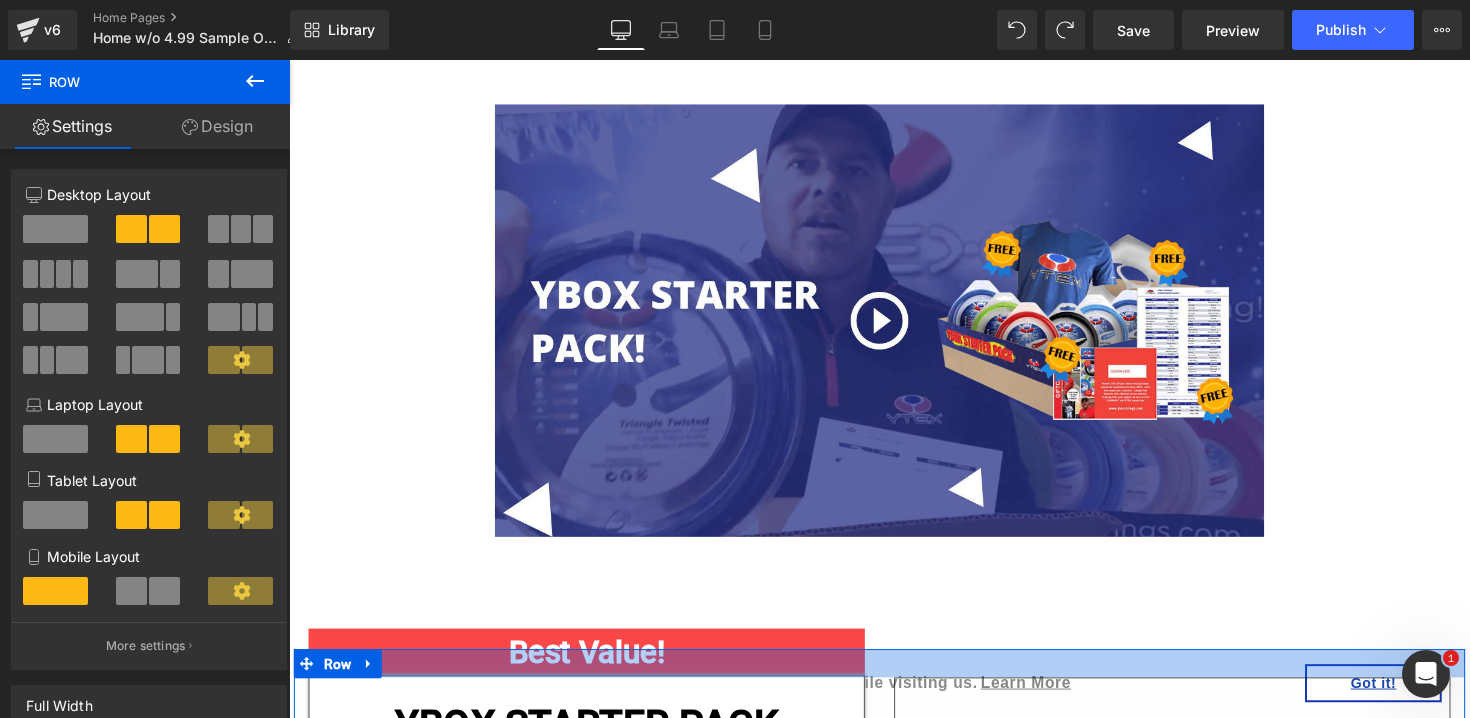 click at bounding box center (894, 678) 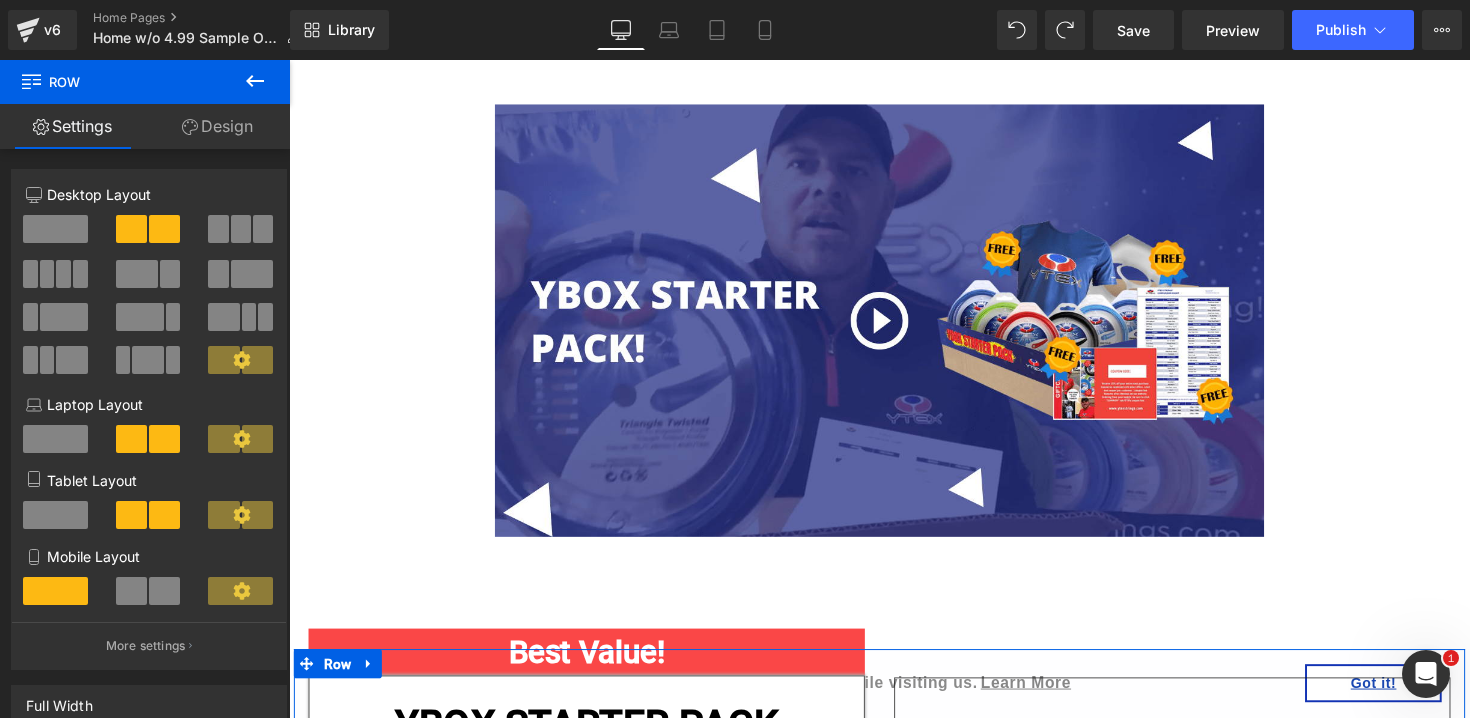 click at bounding box center [63, 274] 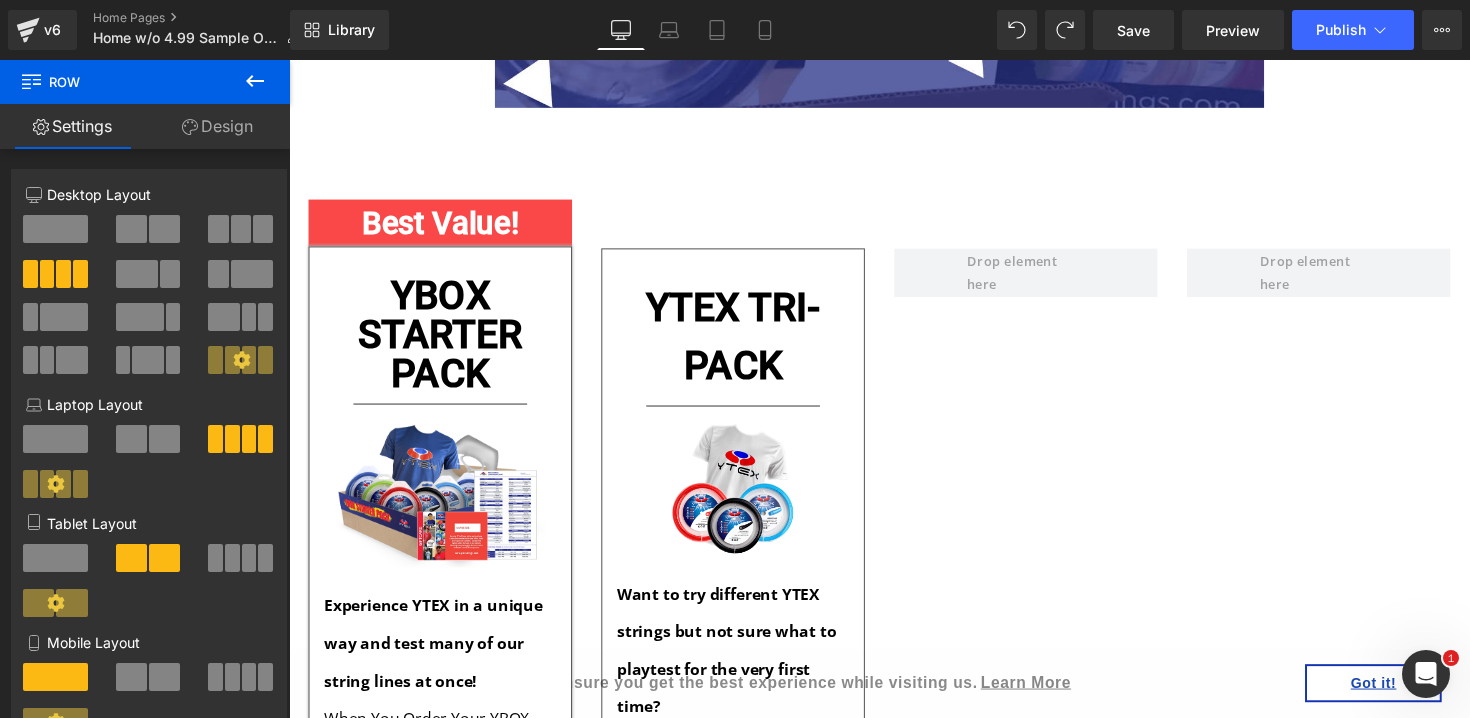 scroll, scrollTop: 1586, scrollLeft: 0, axis: vertical 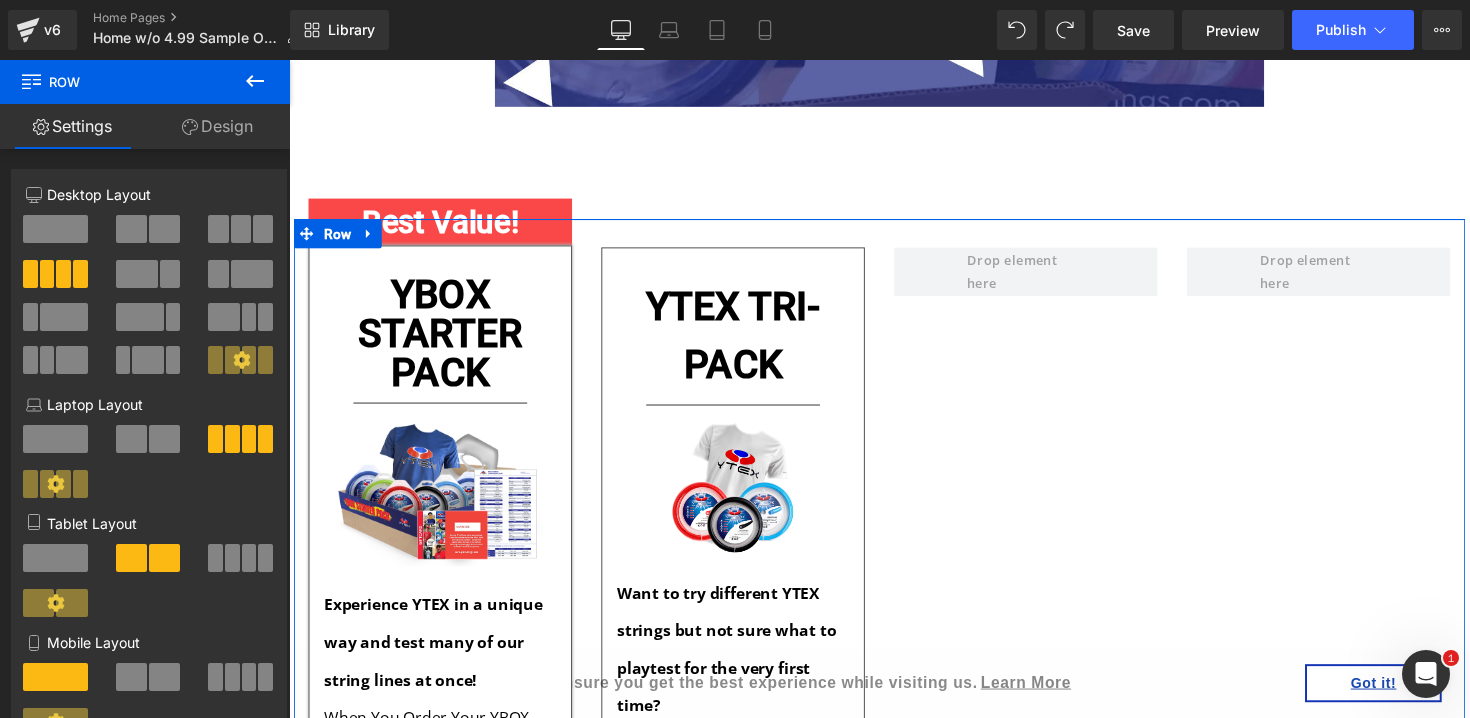 click at bounding box center [149, 229] 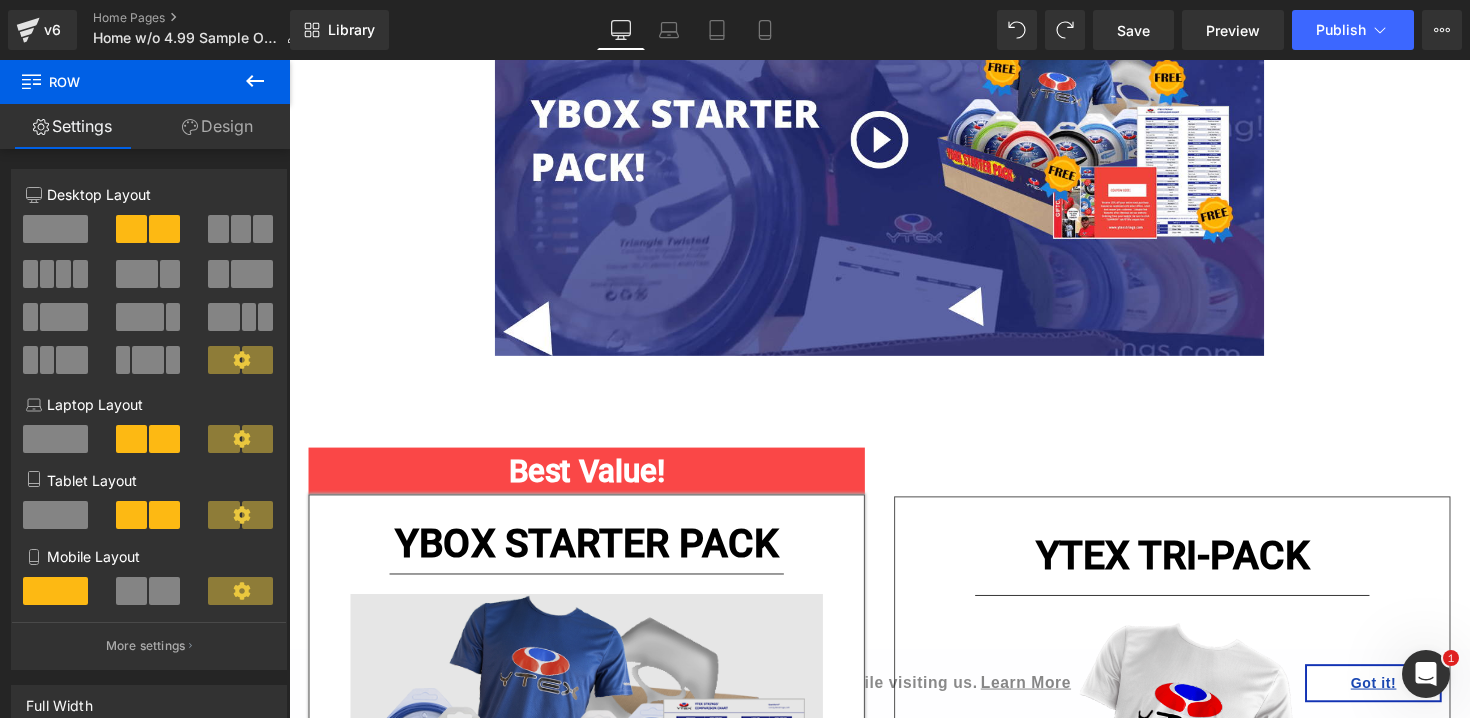 scroll, scrollTop: 1342, scrollLeft: 0, axis: vertical 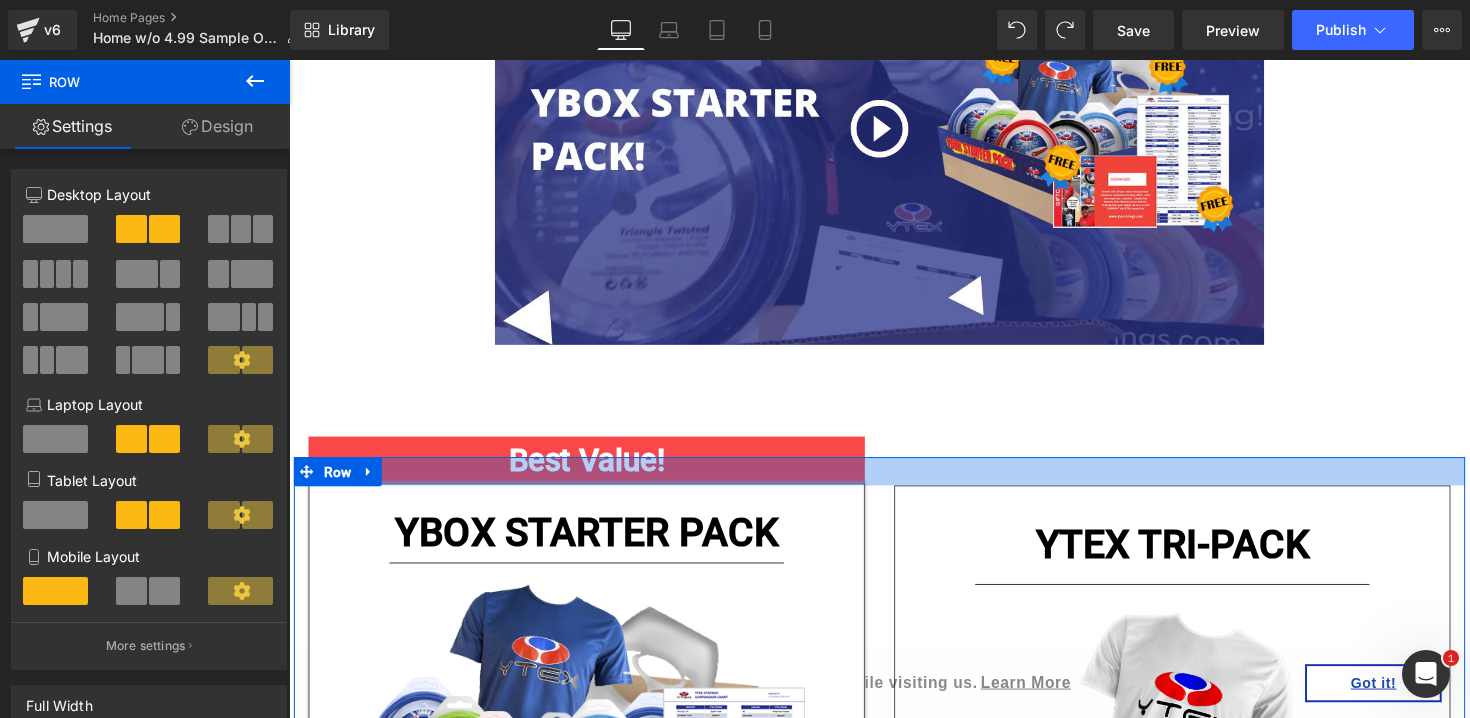 click at bounding box center [894, 481] 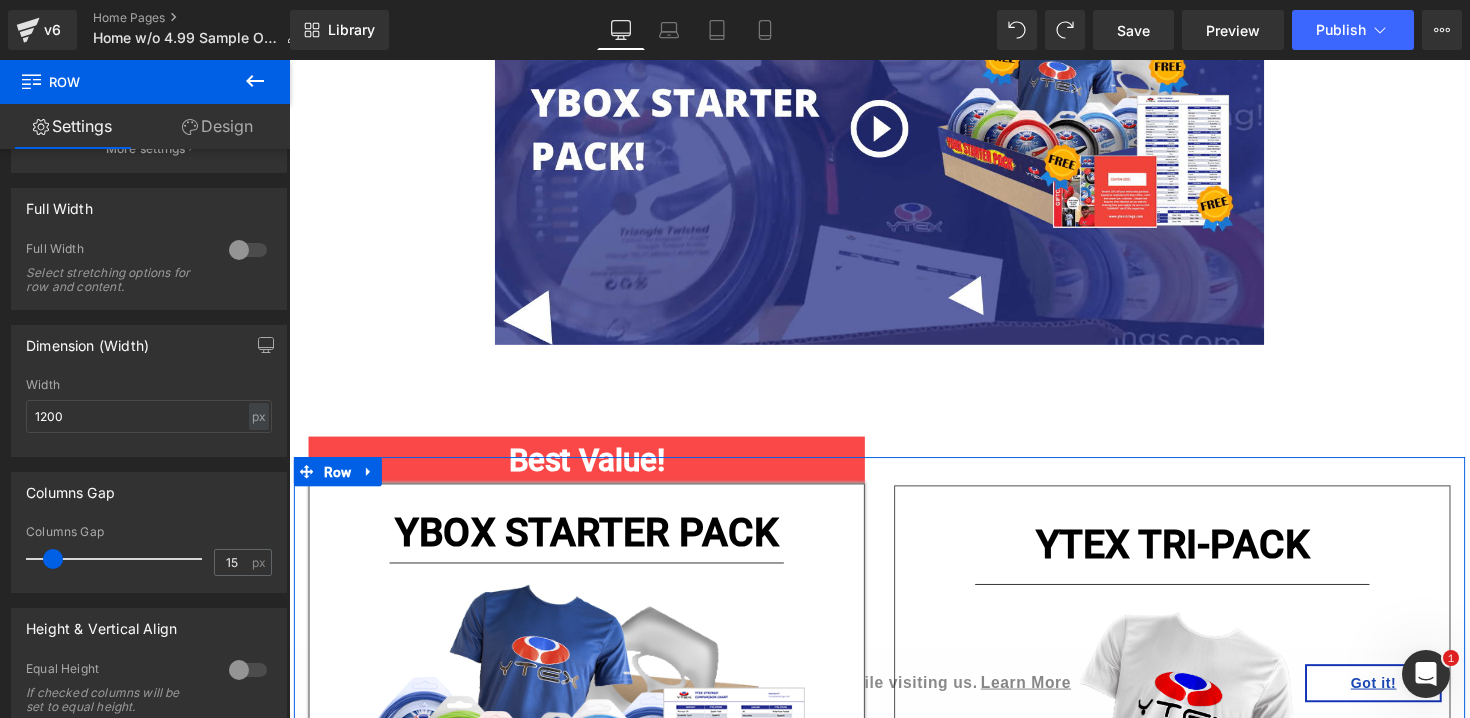 scroll, scrollTop: 513, scrollLeft: 0, axis: vertical 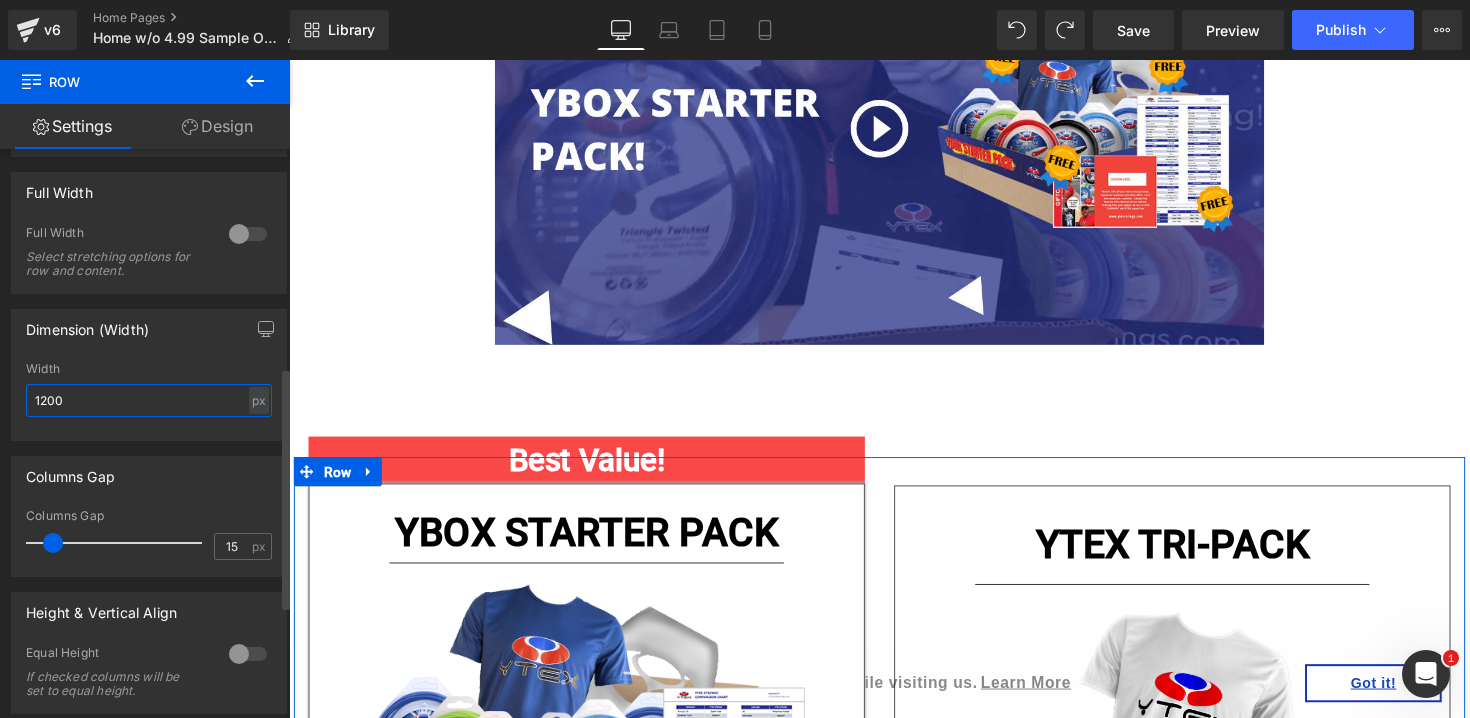 drag, startPoint x: 145, startPoint y: 410, endPoint x: 0, endPoint y: 404, distance: 145.12408 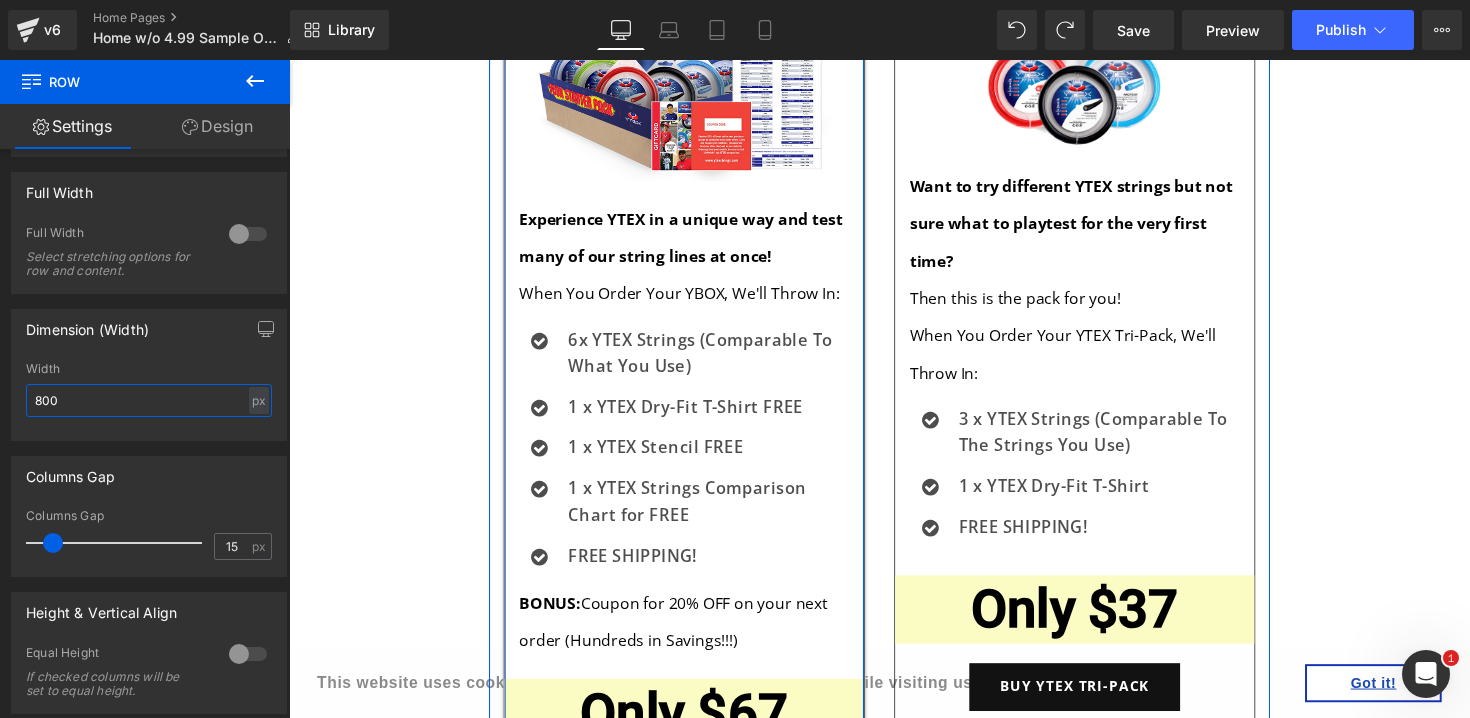 scroll, scrollTop: 2002, scrollLeft: 0, axis: vertical 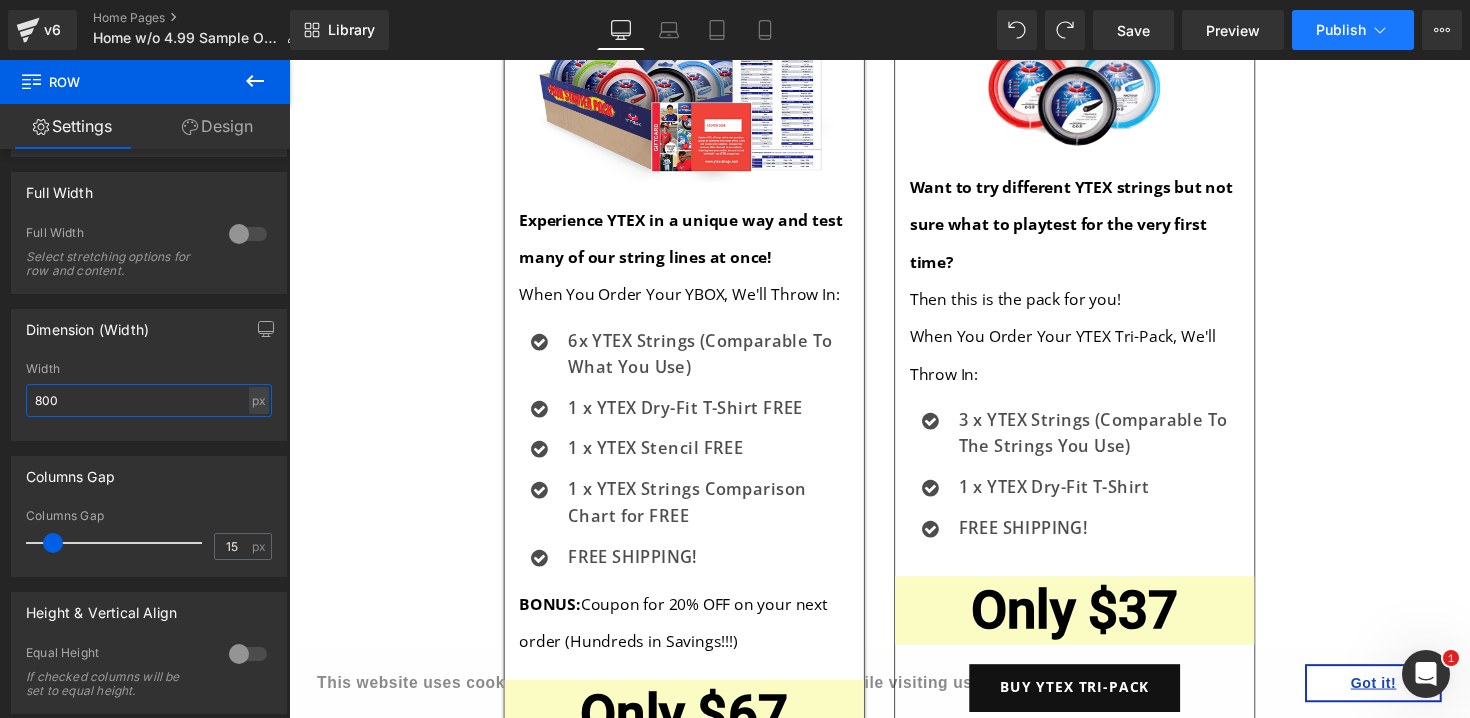 type on "800" 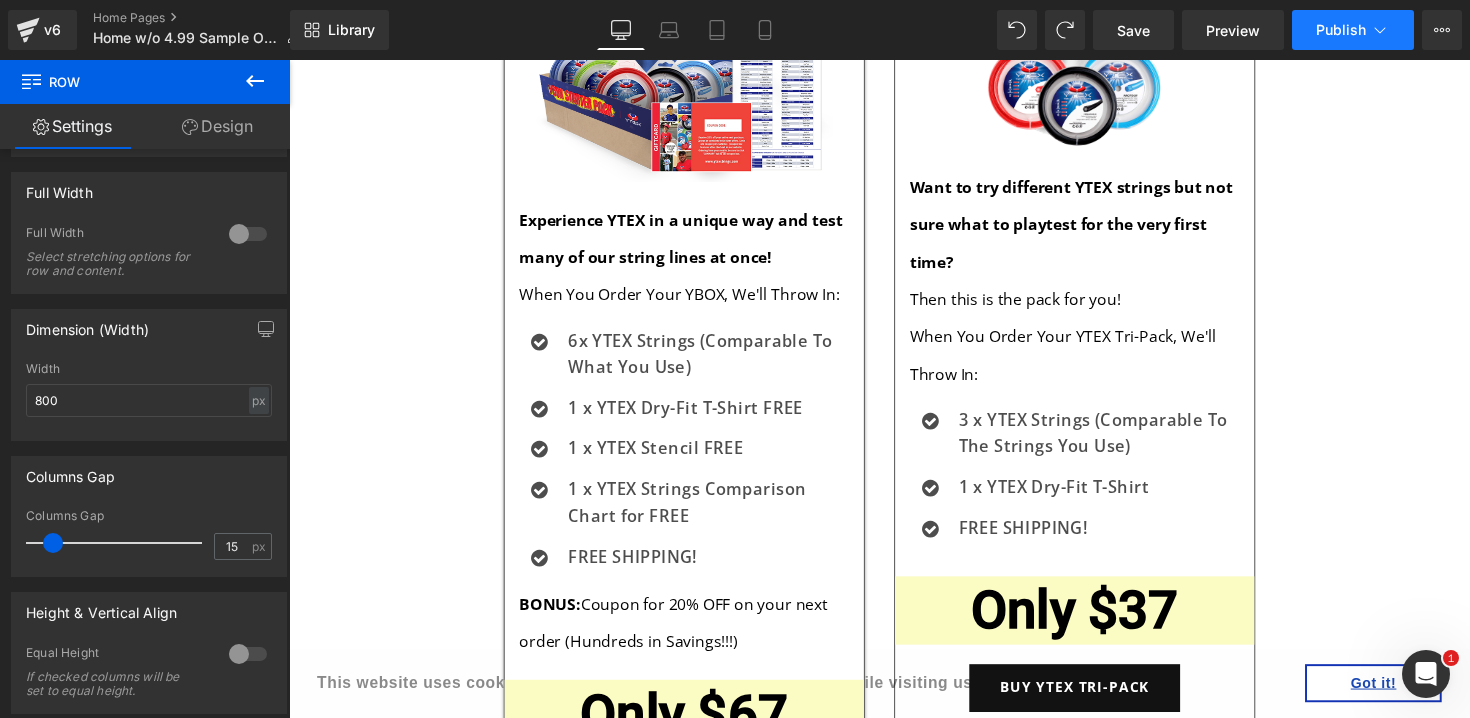 click on "Publish" at bounding box center (1341, 30) 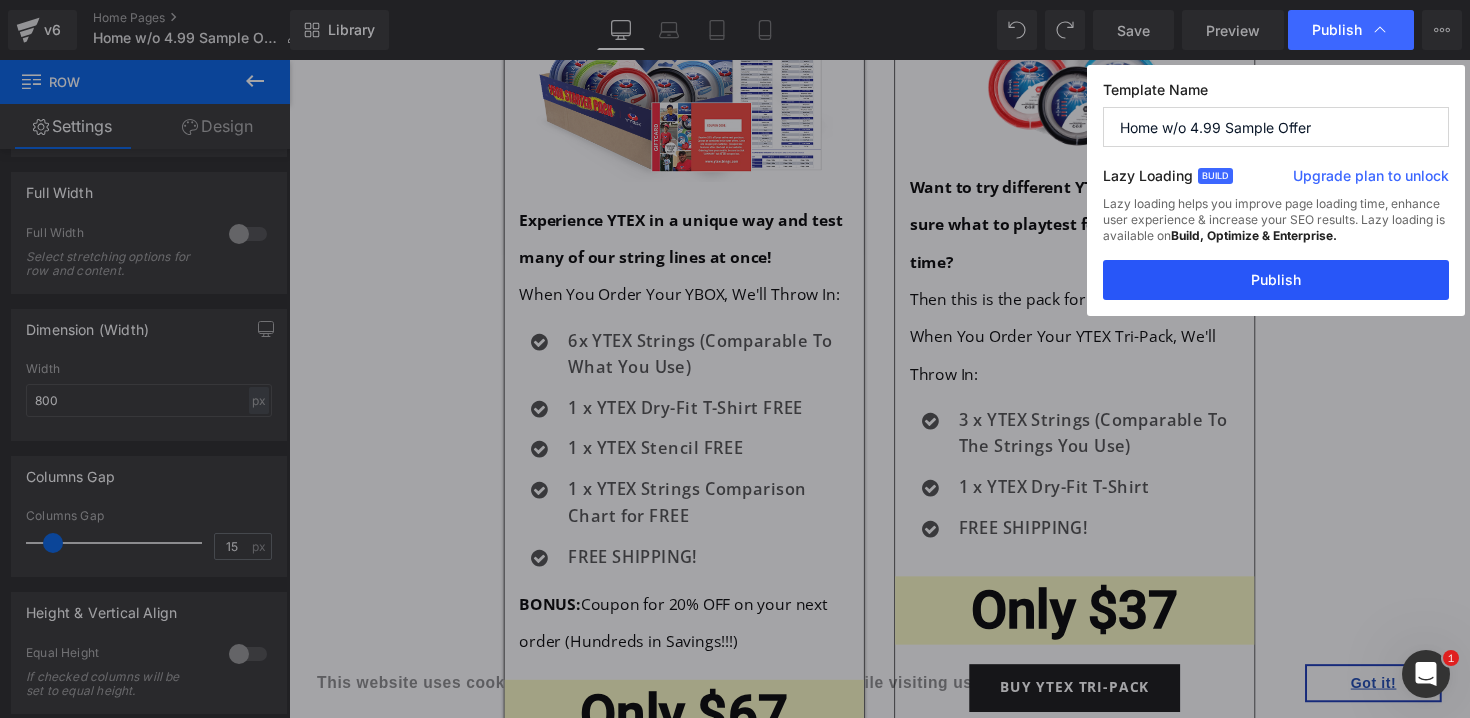 click on "Publish" at bounding box center (1276, 280) 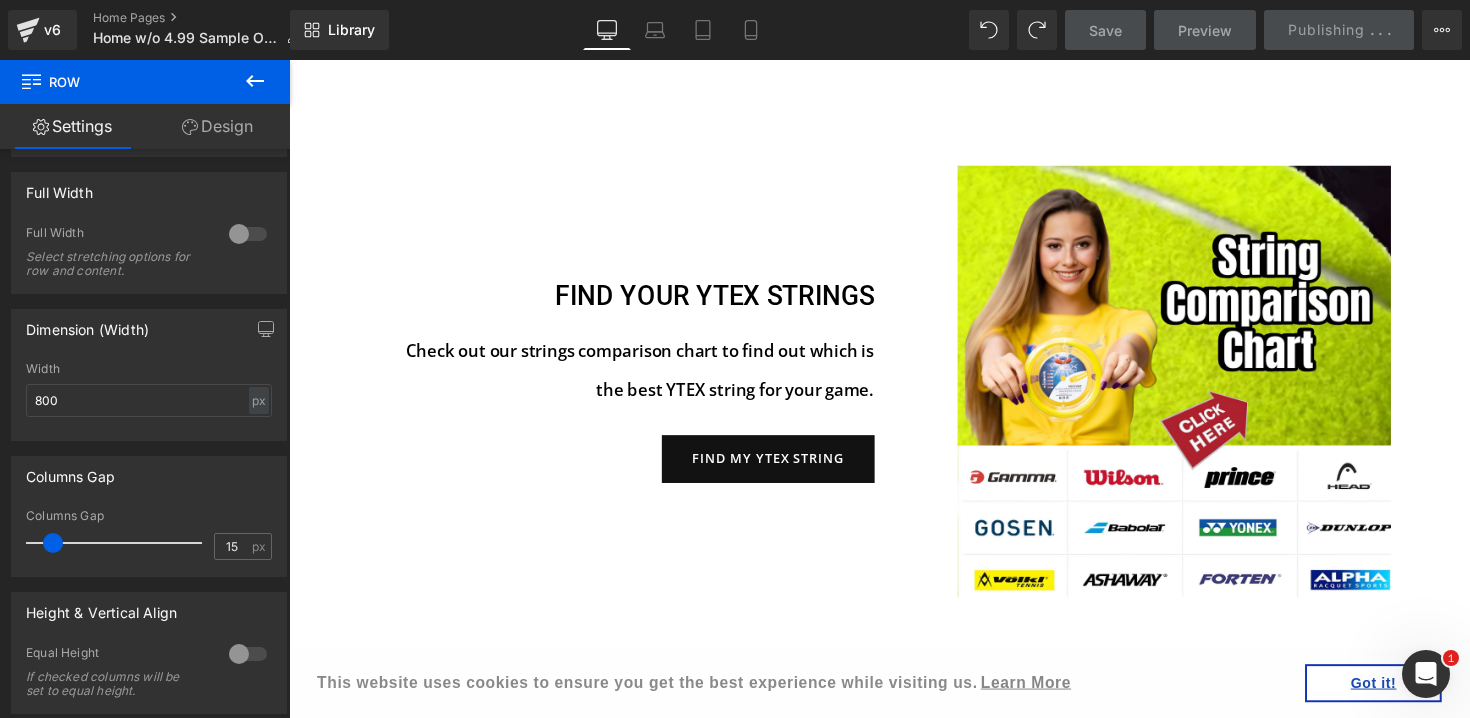 scroll, scrollTop: 3077, scrollLeft: 0, axis: vertical 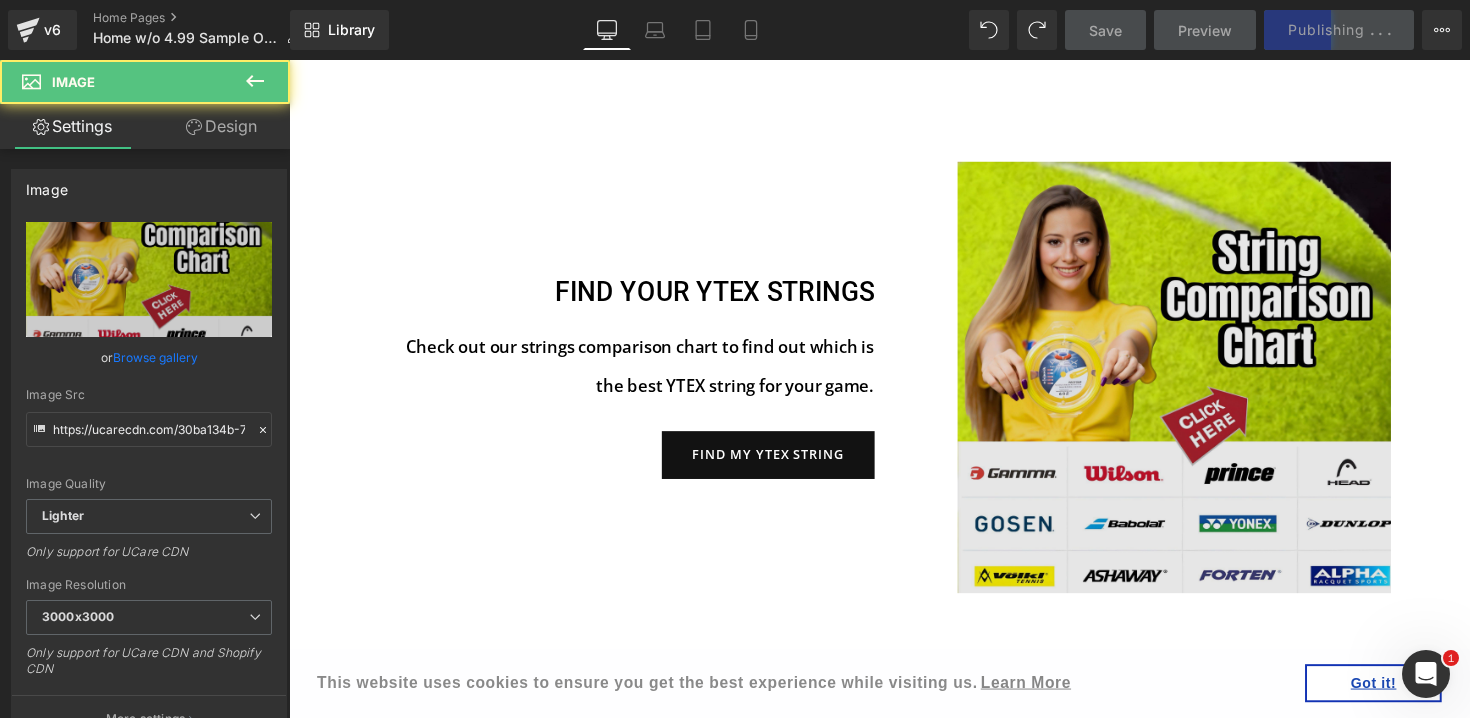 click at bounding box center (1196, 385) 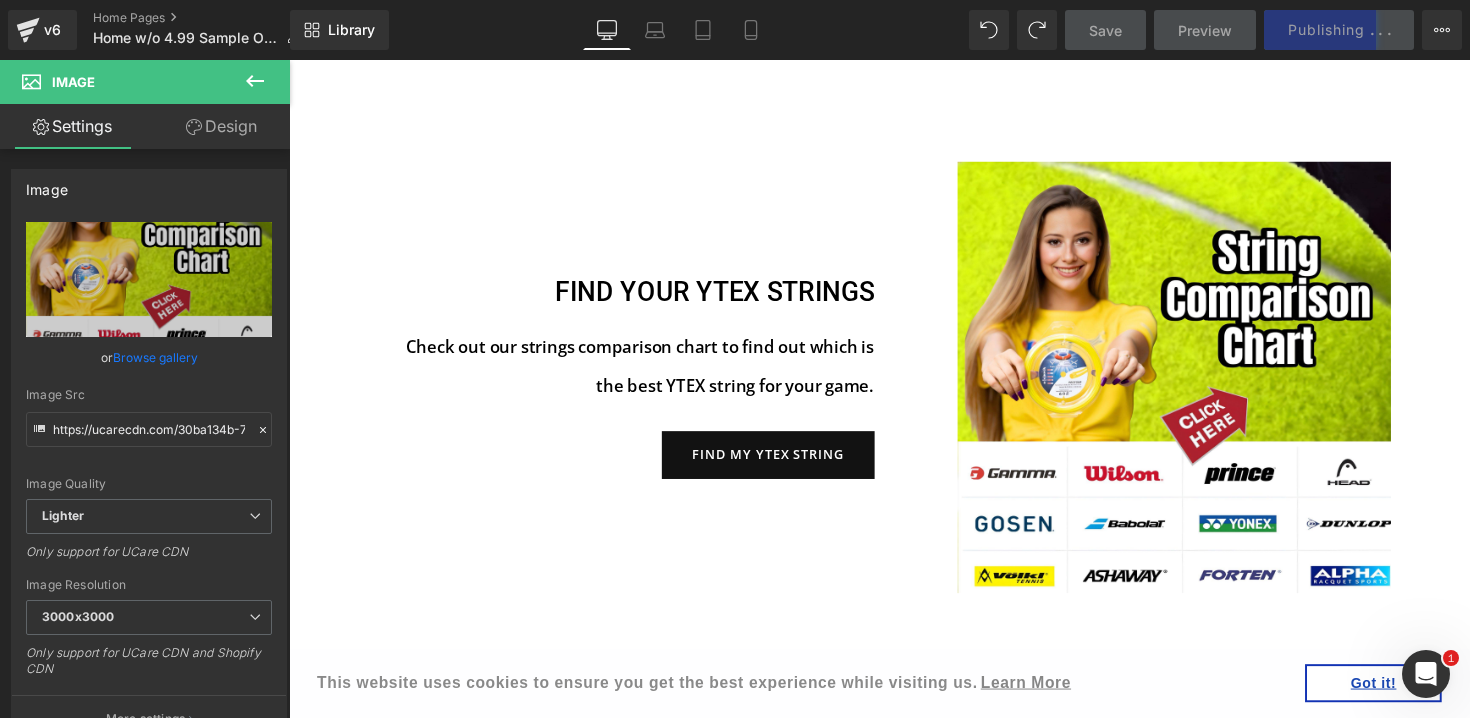 click 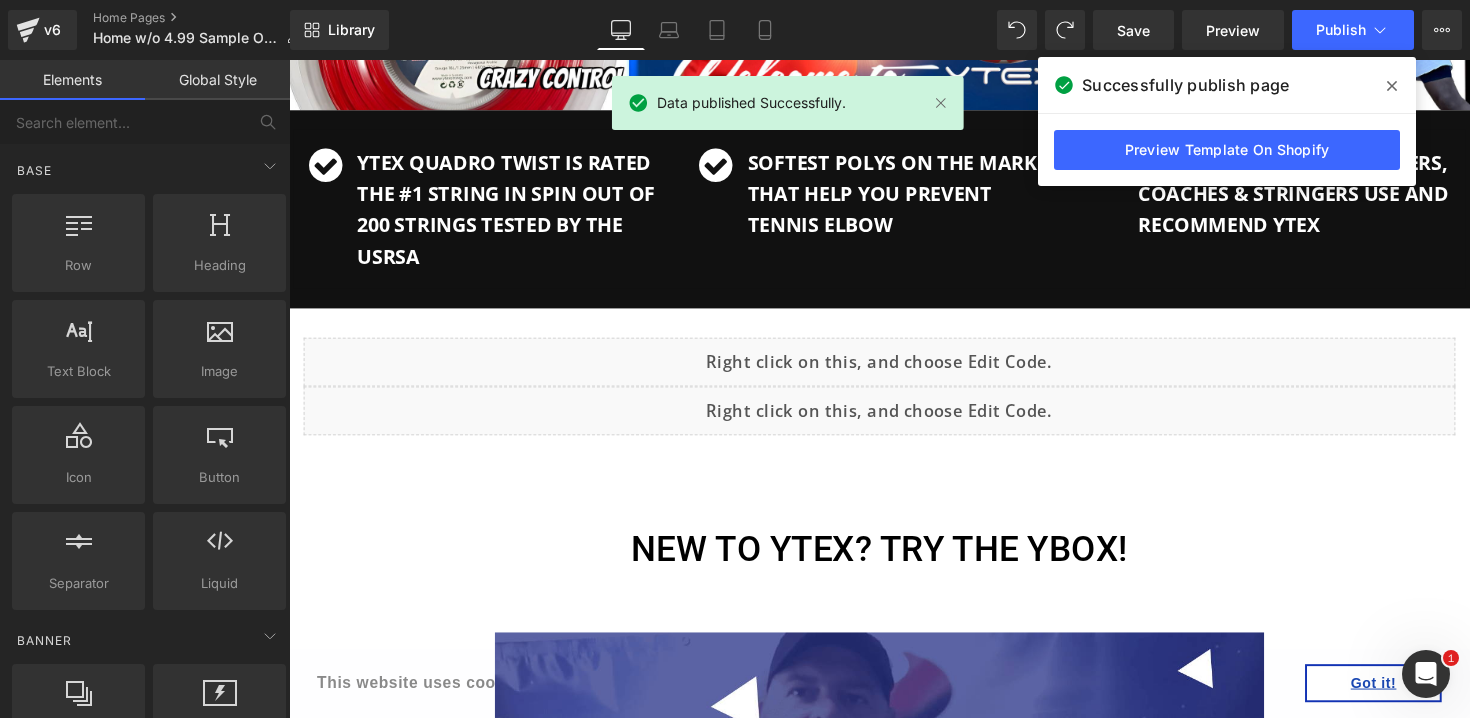 scroll, scrollTop: 0, scrollLeft: 0, axis: both 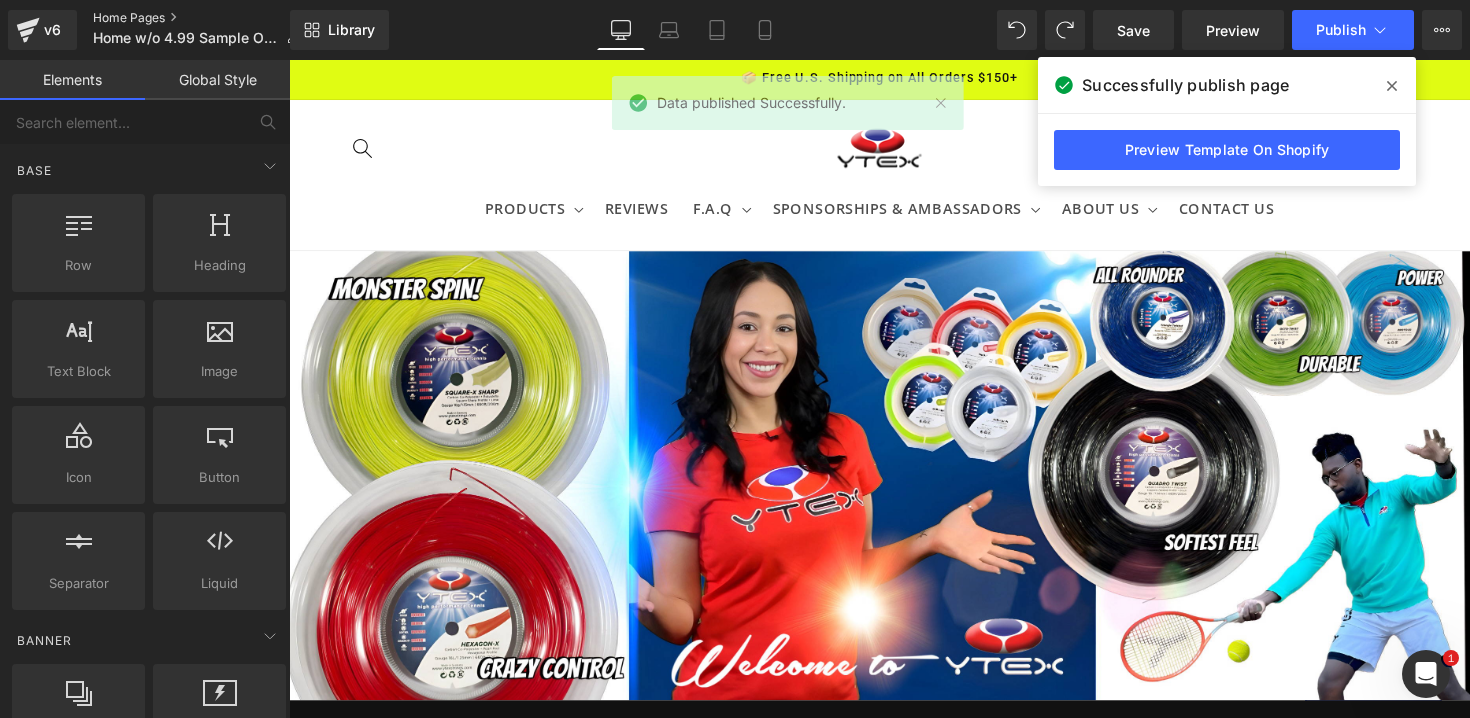 click on "Home Pages" at bounding box center (204, 18) 